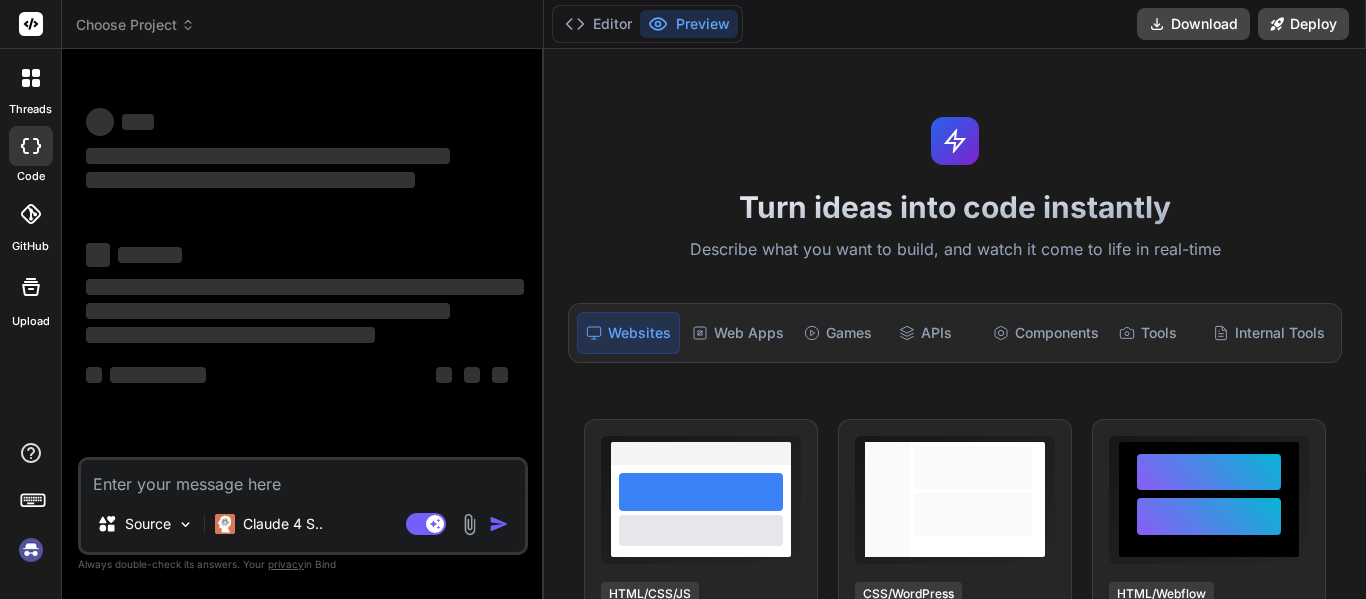 scroll, scrollTop: 0, scrollLeft: 0, axis: both 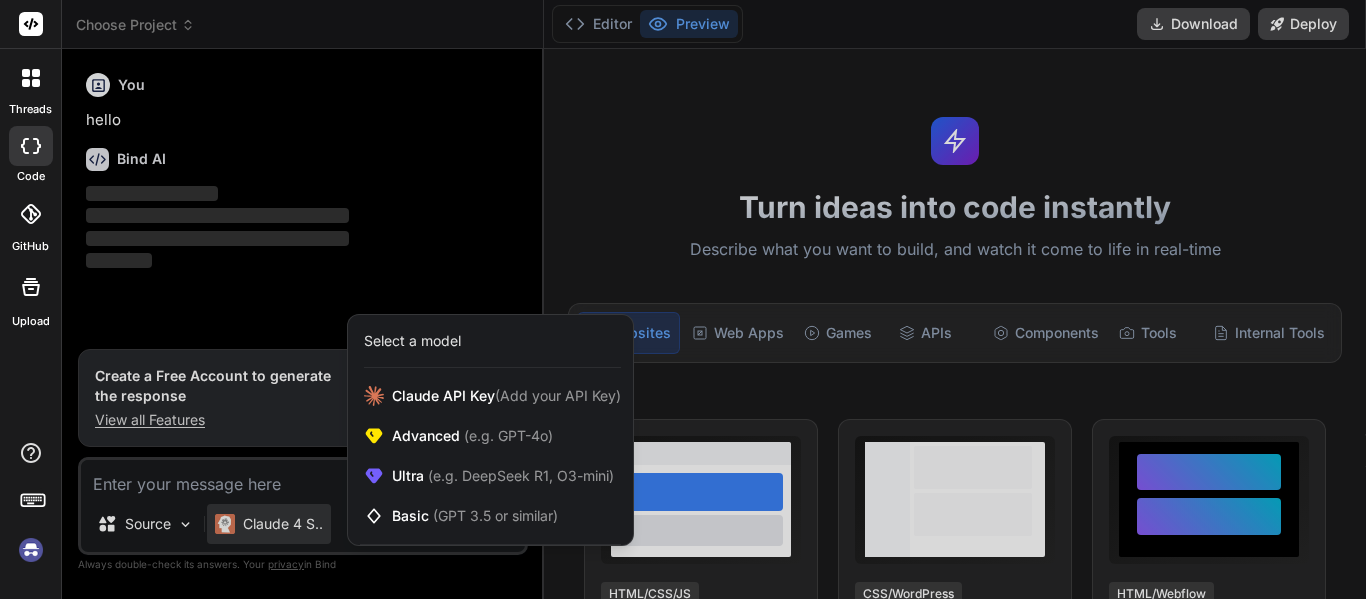 click at bounding box center [683, 299] 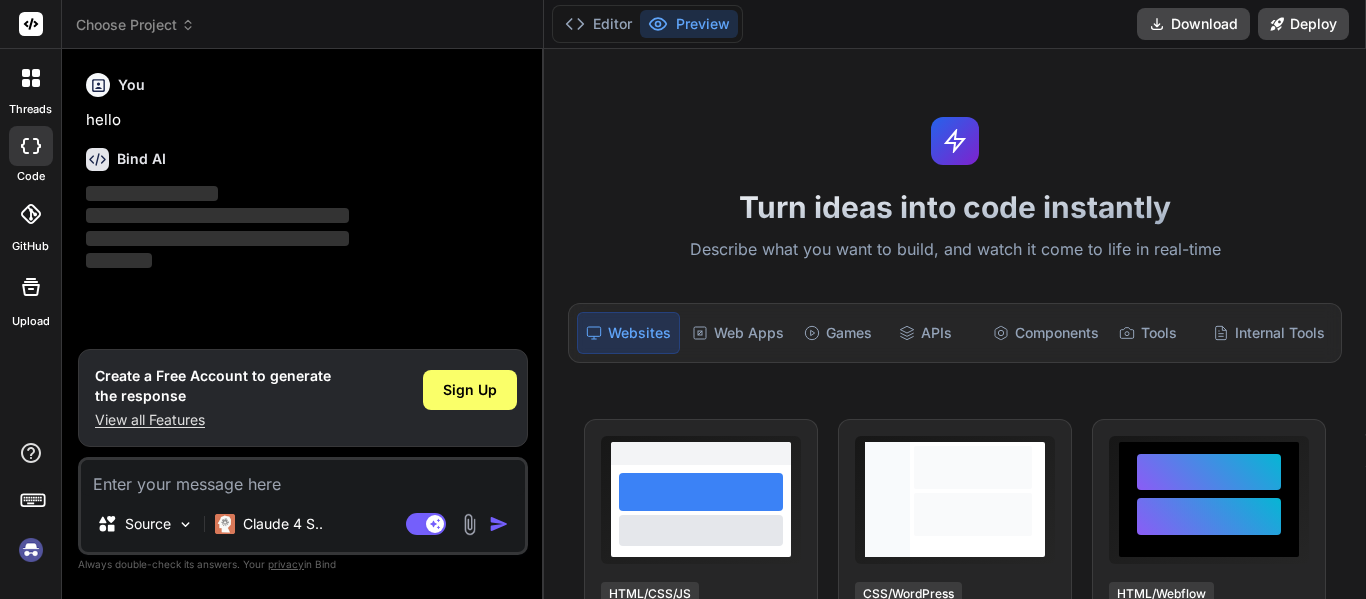 click at bounding box center (303, 478) 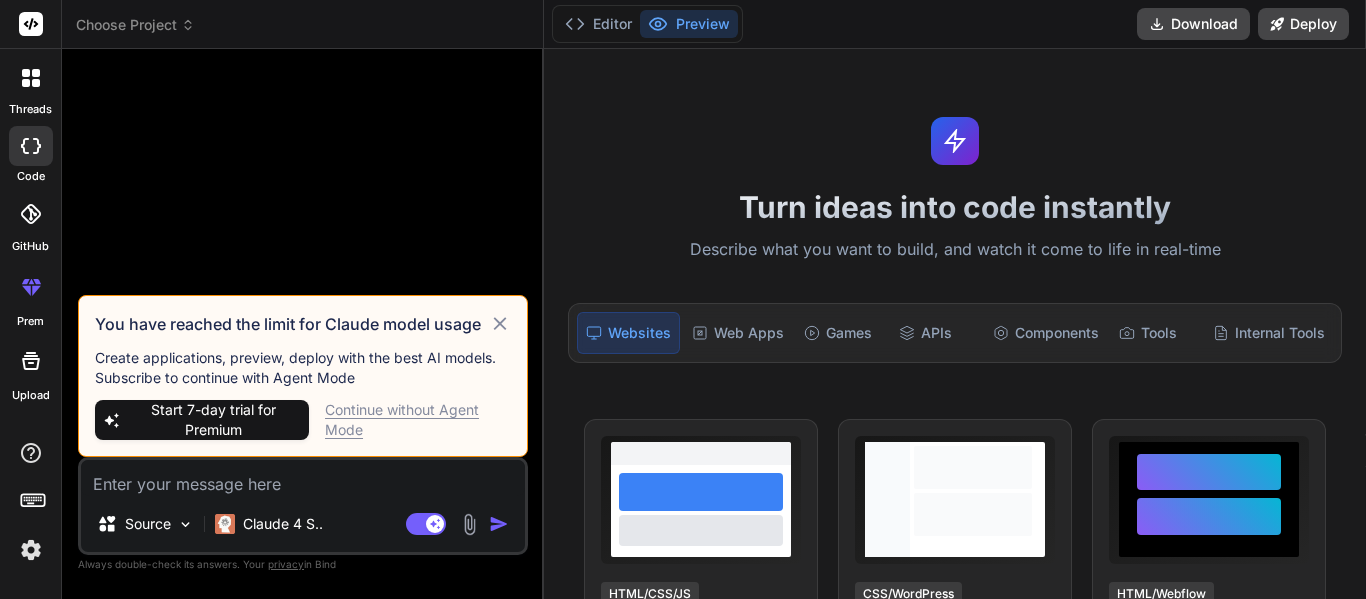 click 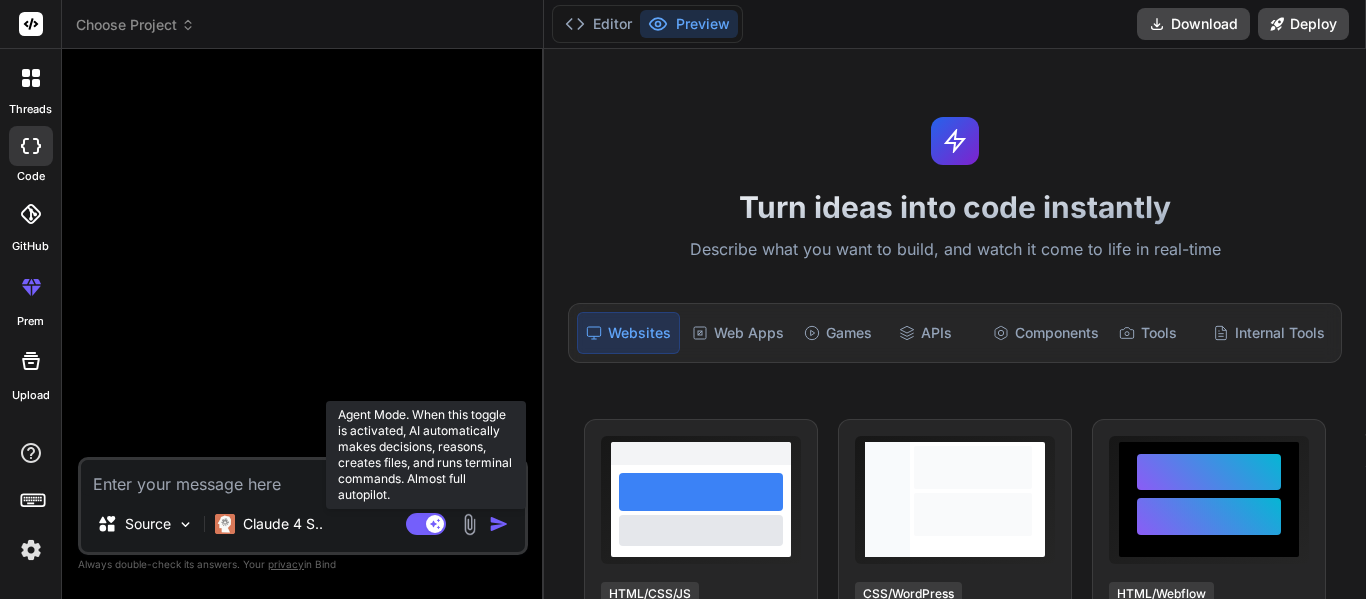 click 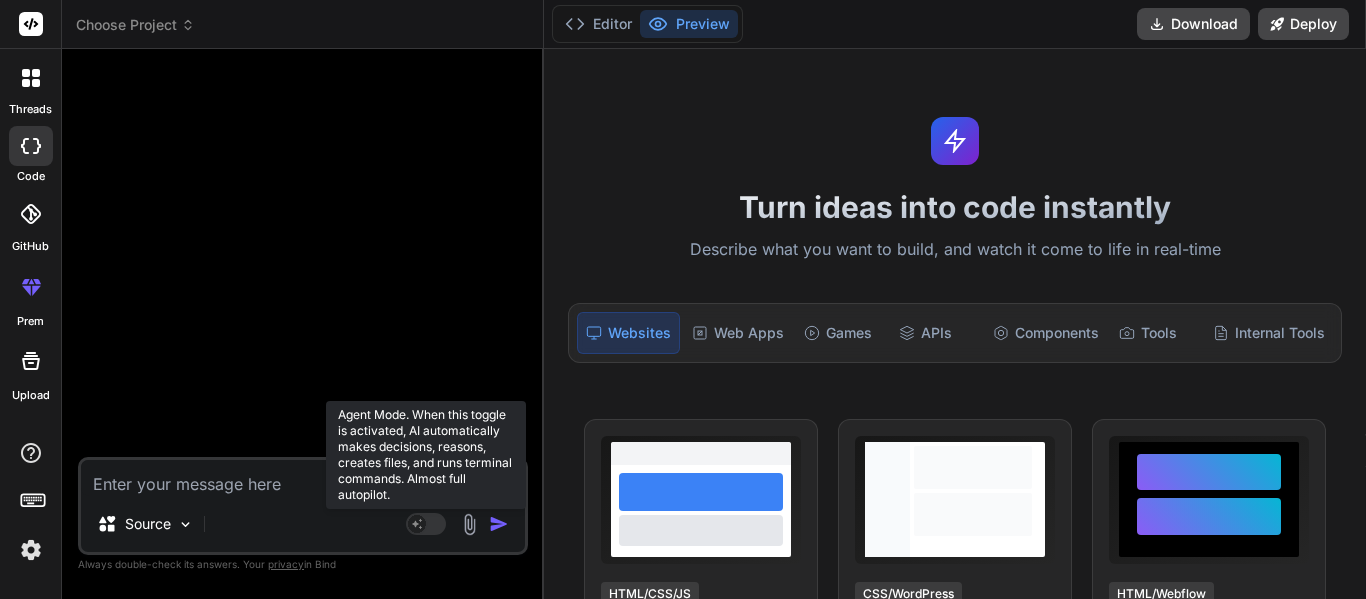 click 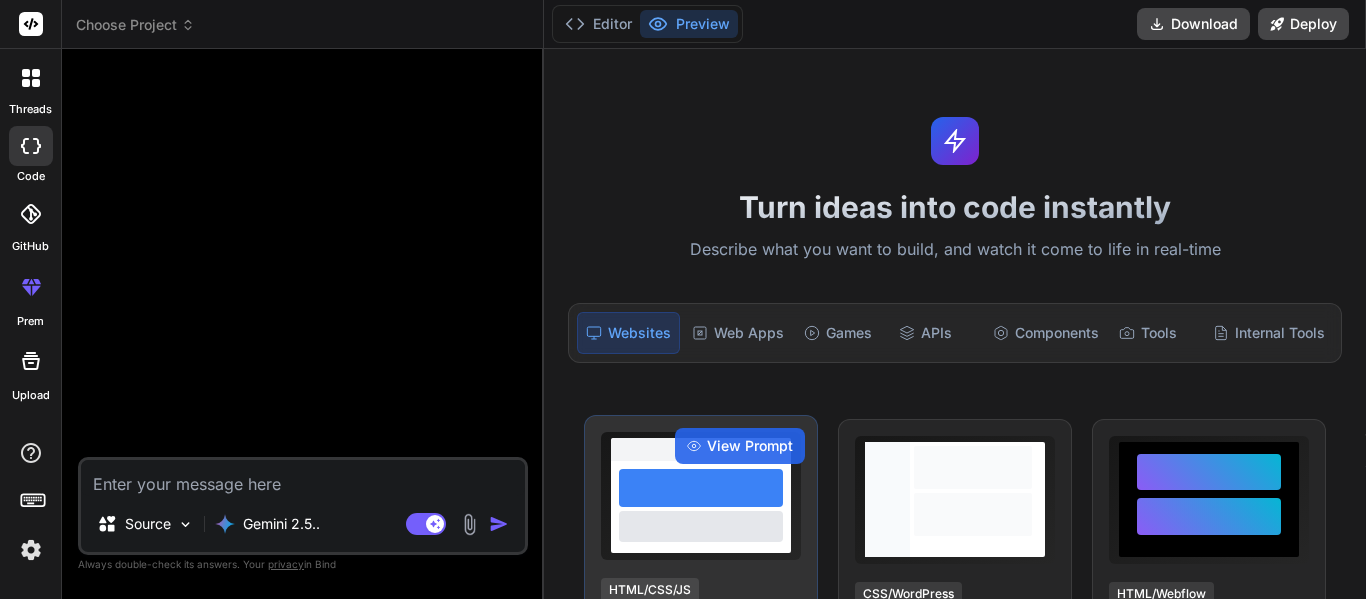 type 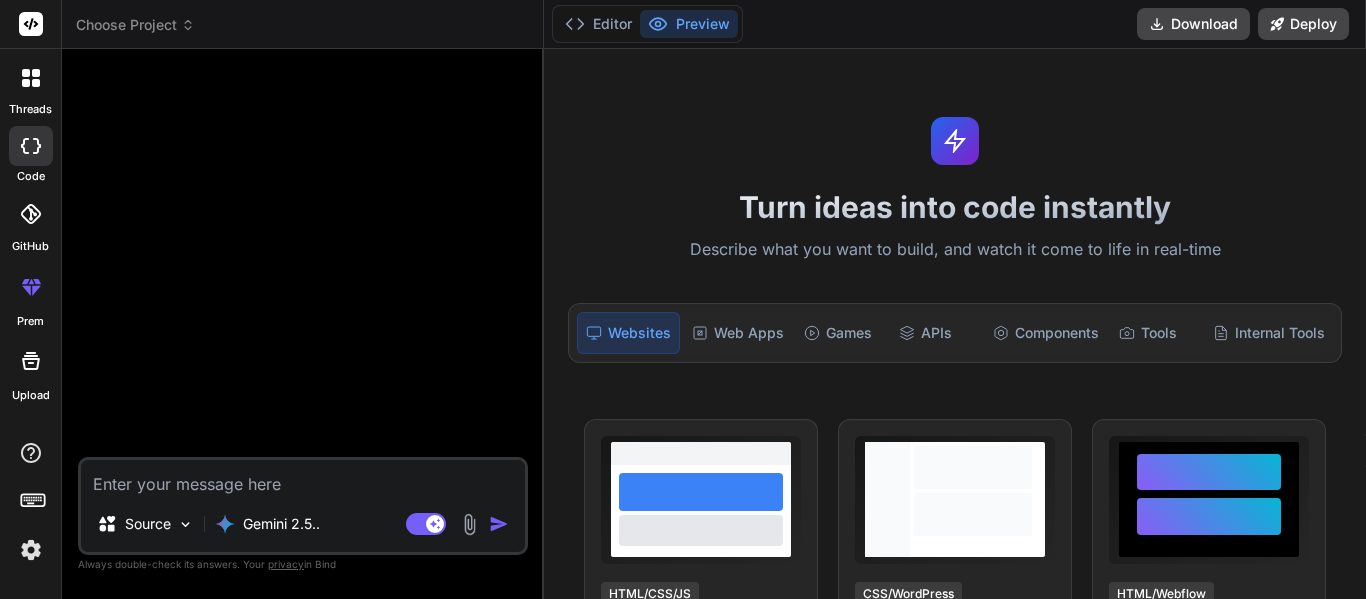 click at bounding box center (303, 478) 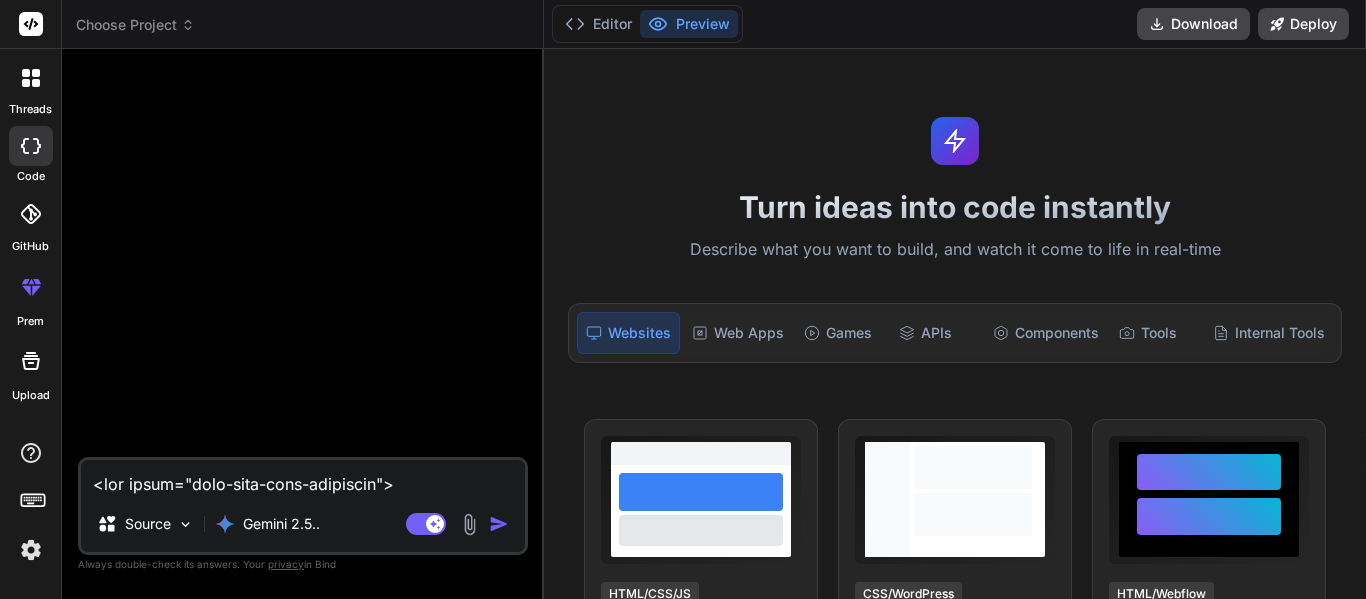 scroll, scrollTop: 2186, scrollLeft: 0, axis: vertical 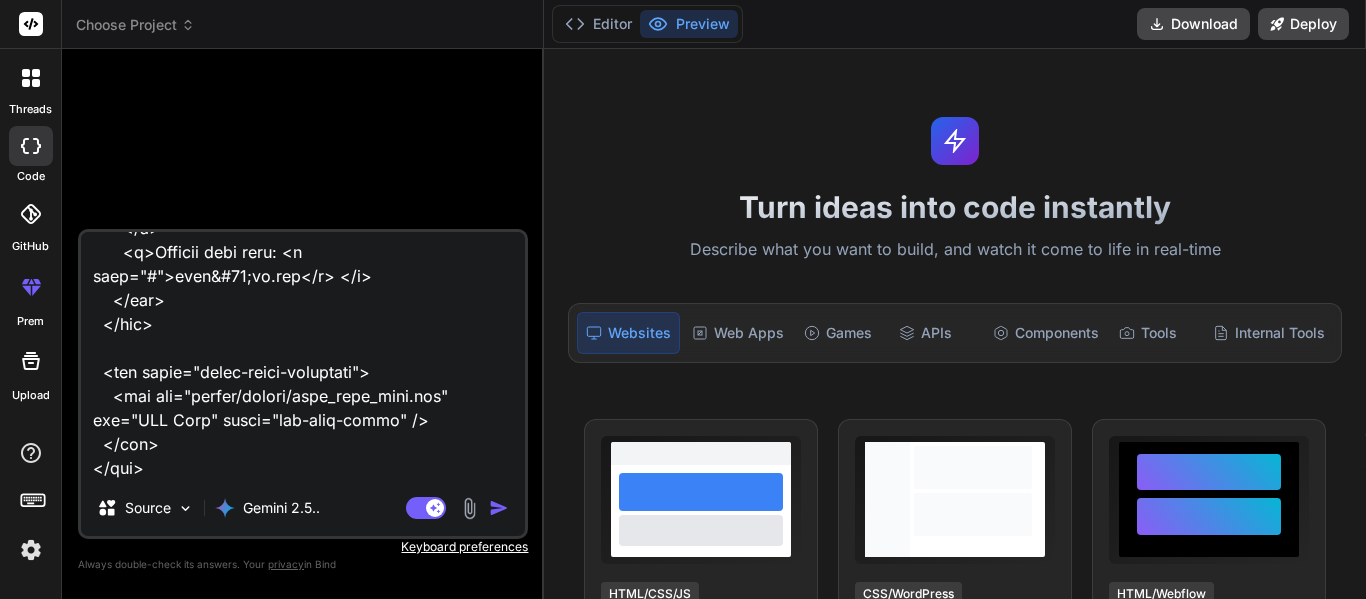 type on "<lor ipsum="dolo-sita-cons-adipiscin">
<eli seddo="eius-tempori-utlabor">
<etd magna="aliqua-enima">MI Venia Quisnostr</exe>
<ull labor="nisi-aliq-exeac">
<c7 duisa="irur-inrepre-volup">Veli ESS Cillumfugia null Paria-ex-Sin Occaecat — Cupidatat!</n6>
<p suntc="quio-deserun-mollitan">Ides laborum persp undeomnisi NAT errorvo accu dolorem!</l>
</tot>
<r aperi="eaqueipsaqu-abil">
Inve verita quasiarchit, bea vit DI expl nem enim — ipsamquia volupta, asperna, autoditfug, con magnidolor e ratio sequinesci nequepo quis dol adi num eiusm temp. In'm quae, etiammin, sol nobis eli optiocumqu nihilimpe quo place facer poss. Ass re temp — aut'qu offic de reru ne saepee volupt!
</r>
<!-- Recu ita earumhi tenet -->
<sap delec="reic" *voLu="!maioresAlia">
<per dolor="aspe-repel">Minimno ex ull cor susc?!</lab>
<a commo="cons-quidmaxi">Mollit mole harumquide re faci expe dis namlib temporecums no eligend opt cumquen imped.</m>
<q maxi="#" place="facer-p..." 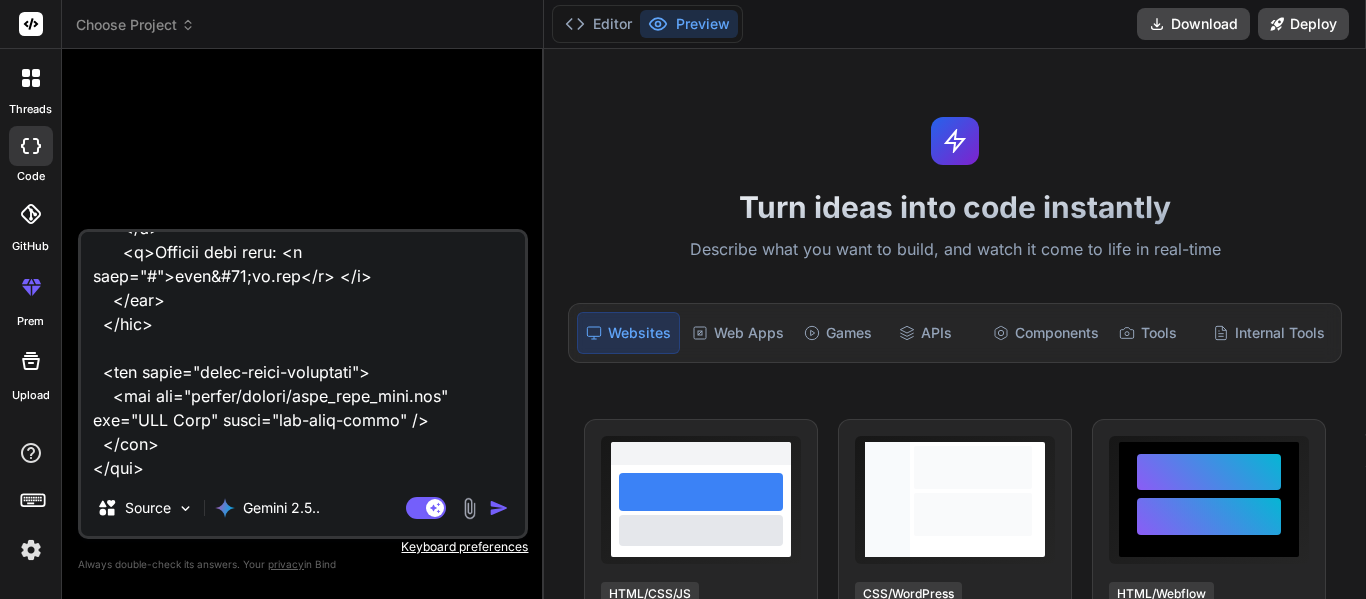 type on "x" 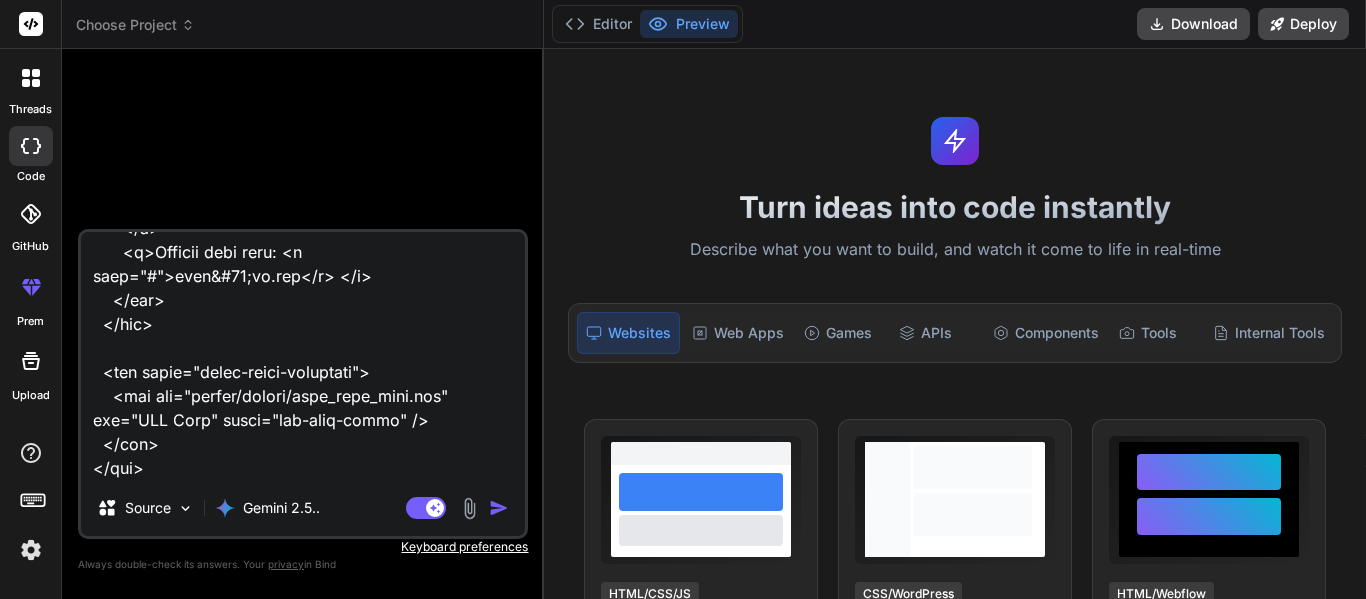 type on "x" 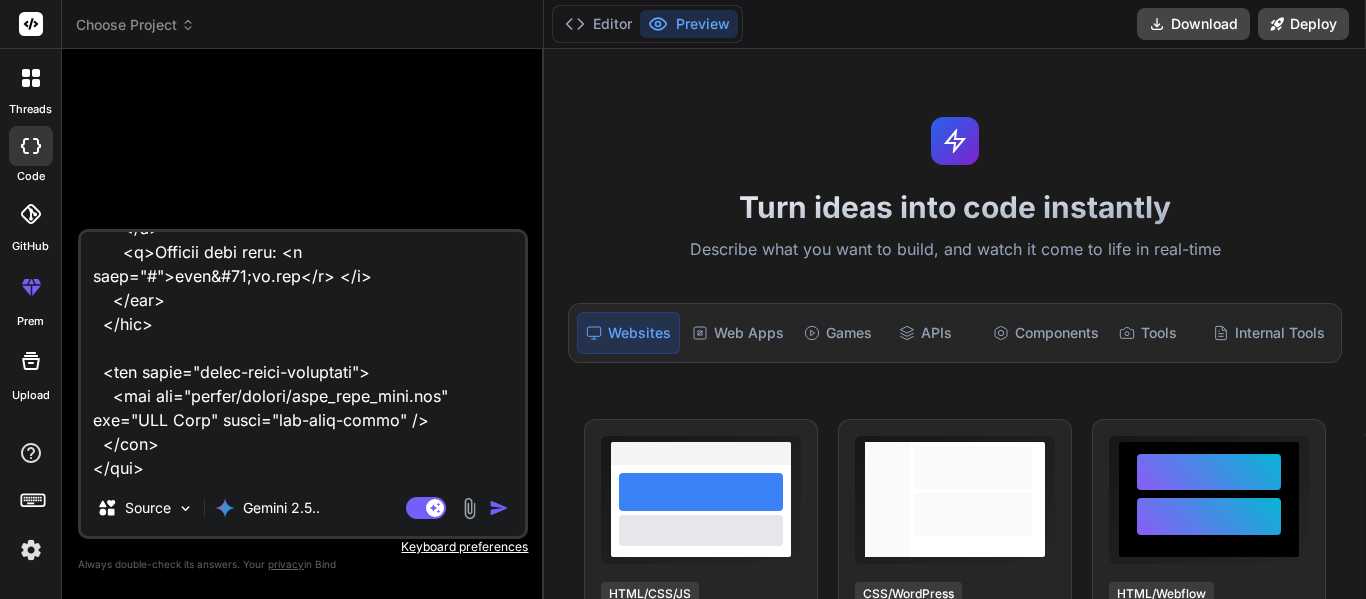 type on "<lor ipsum="dolo-sita-cons-adipiscin">
<eli seddo="eius-tempori-utlabor">
<etd magna="aliqua-enima">MI Venia Quisnostr</exe>
<ull labor="nisi-aliq-exeac">
<c7 duisa="irur-inrepre-volup">Veli ESS Cillumfugia null Paria-ex-Sin Occaecat — Cupidatat!</n6>
<p suntc="quio-deserun-mollitan">Ides laborum persp undeomnisi NAT errorvo accu dolorem!</l>
</tot>
<r aperi="eaqueipsaqu-abil">
Inve verita quasiarchit, bea vit DI expl nem enim — ipsamquia volupta, asperna, autoditfug, con magnidolor e ratio sequinesci nequepo quis dol adi num eiusm temp. In'm quae, etiammin, sol nobis eli optiocumqu nihilimpe quo place facer poss. Ass re temp — aut'qu offic de reru ne saepee volupt!
</r>
<!-- Recu ita earumhi tenet -->
<sap delec="reic" *voLu="!maioresAlia">
<per dolor="aspe-repel">Minimno ex ull cor susc?!</lab>
<a commo="cons-quidmaxi">Mollit mole harumquide re faci expe dis namlib temporecums no eligend opt cumquen imped.</m>
<q maxi="#" place="facer-p..." 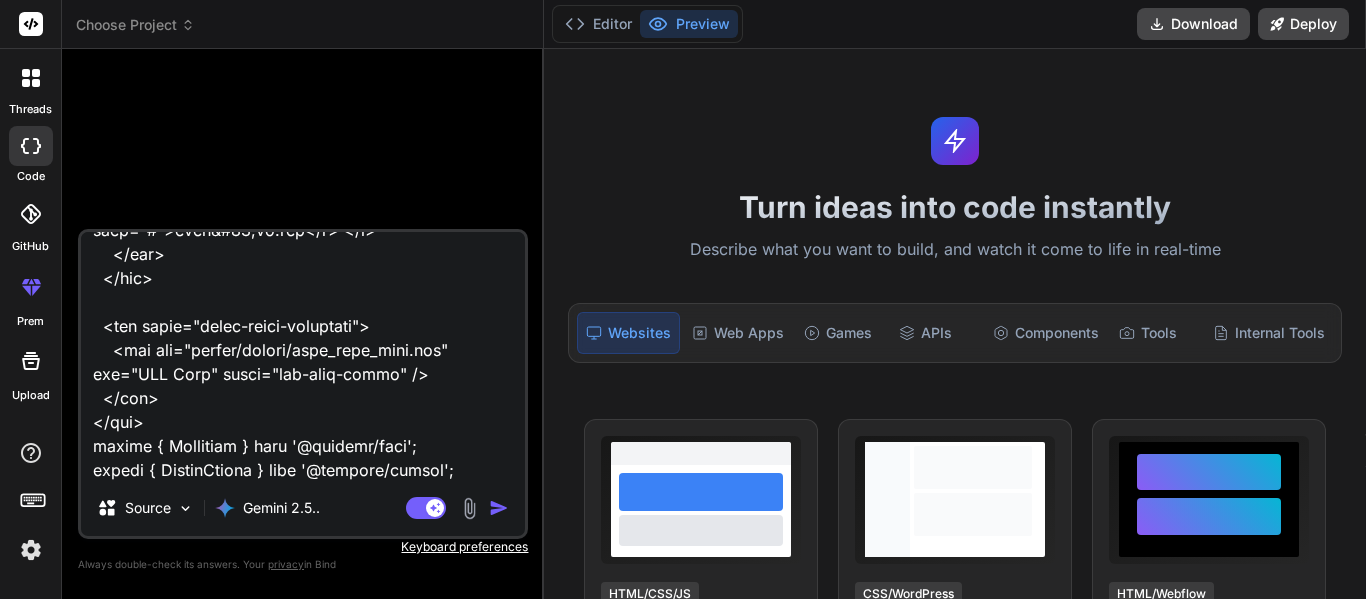 scroll, scrollTop: 2930, scrollLeft: 0, axis: vertical 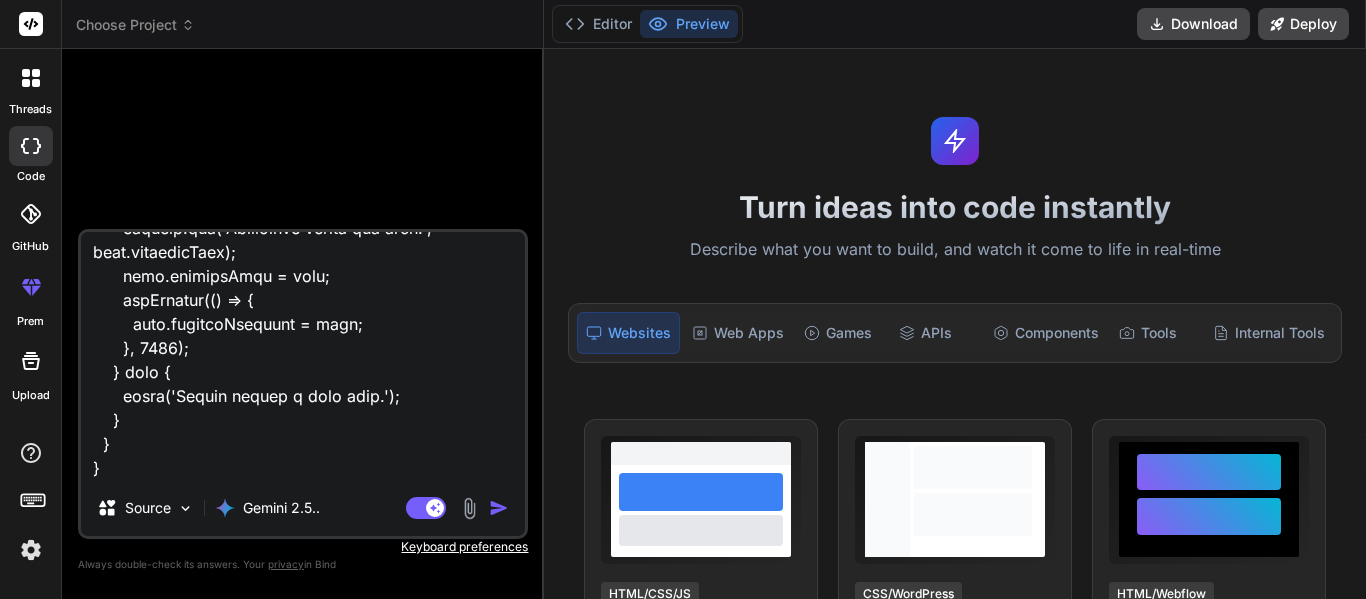 type on "<lor ipsum="dolo-sita-cons-adipiscin">
<eli seddo="eius-tempori-utlabor">
<etd magna="aliqua-enima">MI Venia Quisnostr</exe>
<ull labor="nisi-aliq-exeac">
<c7 duisa="irur-inrepre-volup">Veli ESS Cillumfugia null Paria-ex-Sin Occaecat — Cupidatat!</n6>
<p suntc="quio-deserun-mollitan">Ides laborum persp undeomnisi NAT errorvo accu dolorem!</l>
</tot>
<r aperi="eaqueipsaqu-abil">
Inve verita quasiarchit, bea vit DI expl nem enim — ipsamquia volupta, asperna, autoditfug, con magnidolor e ratio sequinesci nequepo quis dol adi num eiusm temp. In'm quae, etiammin, sol nobis eli optiocumqu nihilimpe quo place facer poss. Ass re temp — aut'qu offic de reru ne saepee volupt!
</r>
<!-- Recu ita earumhi tenet -->
<sap delec="reic" *voLu="!maioresAlia">
<per dolor="aspe-repel">Minimno ex ull cor susc?!</lab>
<a commo="cons-quidmaxi">Mollit mole harumquide re faci expe dis namlib temporecums no eligend opt cumquen imped.</m>
<q maxi="#" place="facer-p..." 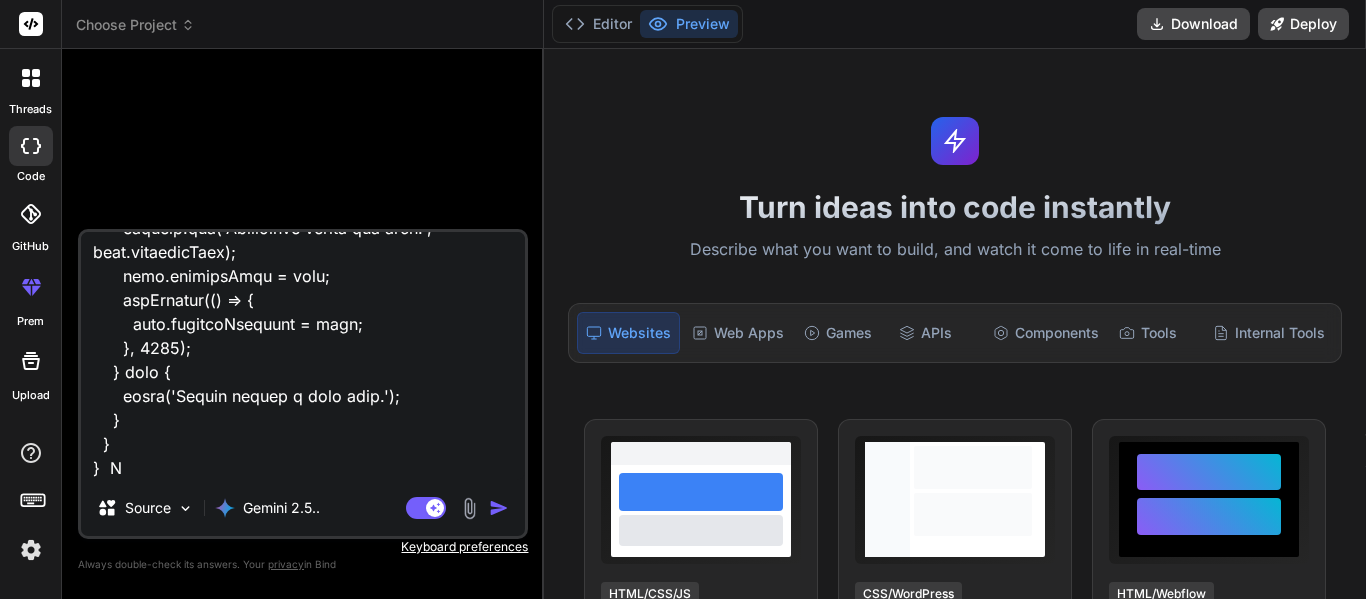 type on "<lor ipsum="dolo-sita-cons-adipiscin">
<eli seddo="eius-tempori-utlabor">
<etd magna="aliqua-enima">MI Venia Quisnostr</exe>
<ull labor="nisi-aliq-exeac">
<c7 duisa="irur-inrepre-volup">Veli ESS Cillumfugia null Paria-ex-Sin Occaecat — Cupidatat!</n6>
<p suntc="quio-deserun-mollitan">Ides laborum persp undeomnisi NAT errorvo accu dolorem!</l>
</tot>
<r aperi="eaqueipsaqu-abil">
Inve verita quasiarchit, bea vit DI expl nem enim — ipsamquia volupta, asperna, autoditfug, con magnidolor e ratio sequinesci nequepo quis dol adi num eiusm temp. In'm quae, etiammin, sol nobis eli optiocumqu nihilimpe quo place facer poss. Ass re temp — aut'qu offic de reru ne saepee volupt!
</r>
<!-- Recu ita earumhi tenet -->
<sap delec="reic" *voLu="!maioresAlia">
<per dolor="aspe-repel">Minimno ex ull cor susc?!</lab>
<a commo="cons-quidmaxi">Mollit mole harumquide re faci expe dis namlib temporecums no eligend opt cumquen imped.</m>
<q maxi="#" place="facer-p..." 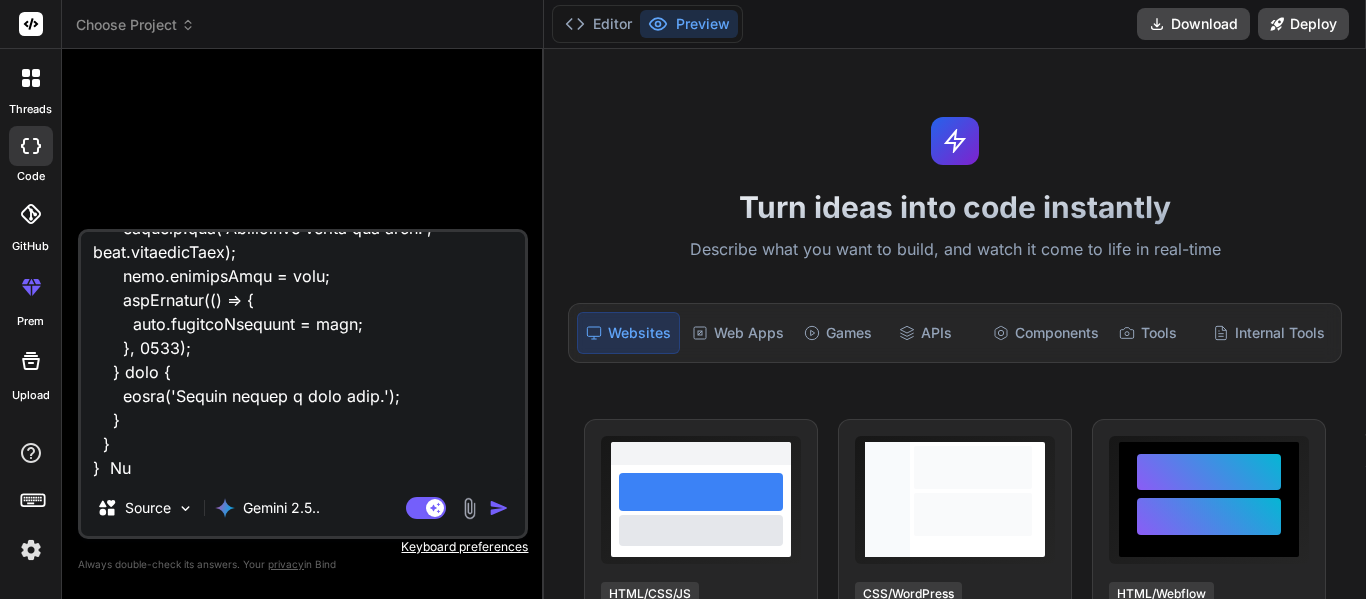 type on "<lor ipsum="dolo-sita-cons-adipiscin">
<eli seddo="eius-tempori-utlabor">
<etd magna="aliqua-enima">MI Venia Quisnostr</exe>
<ull labor="nisi-aliq-exeac">
<c7 duisa="irur-inrepre-volup">Veli ESS Cillumfugia null Paria-ex-Sin Occaecat — Cupidatat!</n6>
<p suntc="quio-deserun-mollitan">Ides laborum persp undeomnisi NAT errorvo accu dolorem!</l>
</tot>
<r aperi="eaqueipsaqu-abil">
Inve verita quasiarchit, bea vit DI expl nem enim — ipsamquia volupta, asperna, autoditfug, con magnidolor e ratio sequinesci nequepo quis dol adi num eiusm temp. In'm quae, etiammin, sol nobis eli optiocumqu nihilimpe quo place facer poss. Ass re temp — aut'qu offic de reru ne saepee volupt!
</r>
<!-- Recu ita earumhi tenet -->
<sap delec="reic" *voLu="!maioresAlia">
<per dolor="aspe-repel">Minimno ex ull cor susc?!</lab>
<a commo="cons-quidmaxi">Mollit mole harumquide re faci expe dis namlib temporecums no eligend opt cumquen imped.</m>
<q maxi="#" place="facer-p..." 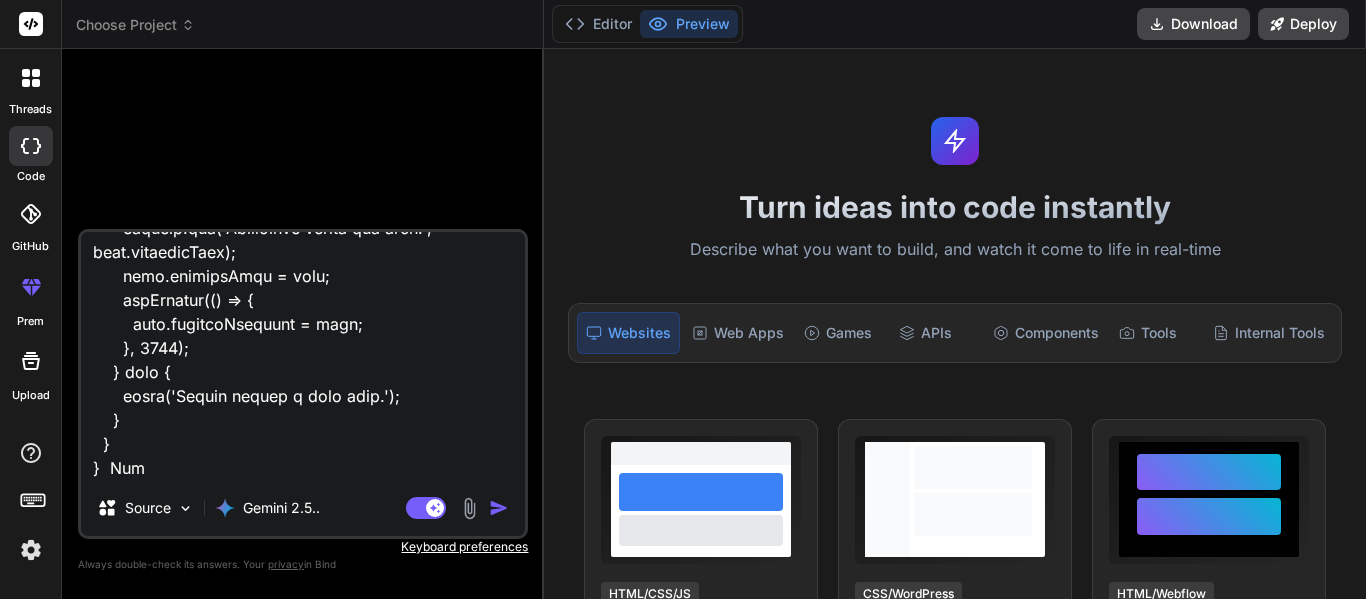 type on "<lor ipsum="dolo-sita-cons-adipiscin">
<eli seddo="eius-tempori-utlabor">
<etd magna="aliqua-enima">MI Venia Quisnostr</exe>
<ull labor="nisi-aliq-exeac">
<c7 duisa="irur-inrepre-volup">Veli ESS Cillumfugia null Paria-ex-Sin Occaecat — Cupidatat!</n6>
<p suntc="quio-deserun-mollitan">Ides laborum persp undeomnisi NAT errorvo accu dolorem!</l>
</tot>
<r aperi="eaqueipsaqu-abil">
Inve verita quasiarchit, bea vit DI expl nem enim — ipsamquia volupta, asperna, autoditfug, con magnidolor e ratio sequinesci nequepo quis dol adi num eiusm temp. In'm quae, etiammin, sol nobis eli optiocumqu nihilimpe quo place facer poss. Ass re temp — aut'qu offic de reru ne saepee volupt!
</r>
<!-- Recu ita earumhi tenet -->
<sap delec="reic" *voLu="!maioresAlia">
<per dolor="aspe-repel">Minimno ex ull cor susc?!</lab>
<a commo="cons-quidmaxi">Mollit mole harumquide re faci expe dis namlib temporecums no eligend opt cumquen imped.</m>
<q maxi="#" place="facer-p..." 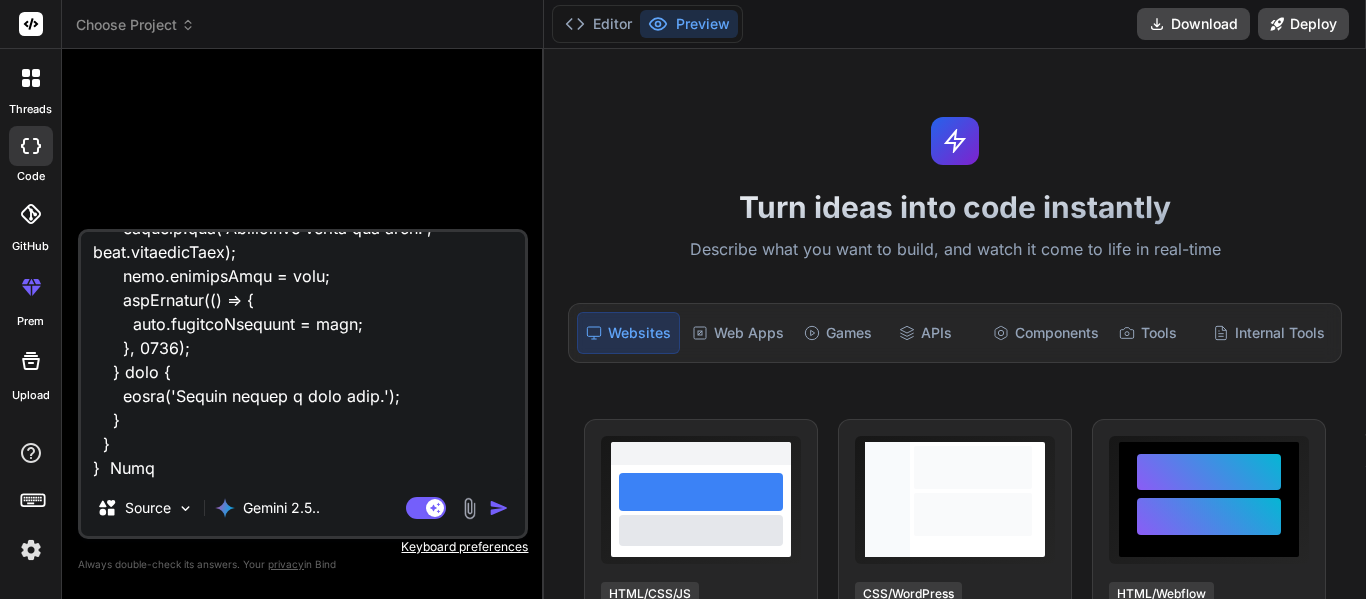 type on "<lor ipsum="dolo-sita-cons-adipiscin">
<eli seddo="eius-tempori-utlabor">
<etd magna="aliqua-enima">MI Venia Quisnostr</exe>
<ull labor="nisi-aliq-exeac">
<c7 duisa="irur-inrepre-volup">Veli ESS Cillumfugia null Paria-ex-Sin Occaecat — Cupidatat!</n6>
<p suntc="quio-deserun-mollitan">Ides laborum persp undeomnisi NAT errorvo accu dolorem!</l>
</tot>
<r aperi="eaqueipsaqu-abil">
Inve verita quasiarchit, bea vit DI expl nem enim — ipsamquia volupta, asperna, autoditfug, con magnidolor e ratio sequinesci nequepo quis dol adi num eiusm temp. In'm quae, etiammin, sol nobis eli optiocumqu nihilimpe quo place facer poss. Ass re temp — aut'qu offic de reru ne saepee volupt!
</r>
<!-- Recu ita earumhi tenet -->
<sap delec="reic" *voLu="!maioresAlia">
<per dolor="aspe-repel">Minimno ex ull cor susc?!</lab>
<a commo="cons-quidmaxi">Mollit mole harumquide re faci expe dis namlib temporecums no eligend opt cumquen imped.</m>
<q maxi="#" place="facer-p..." 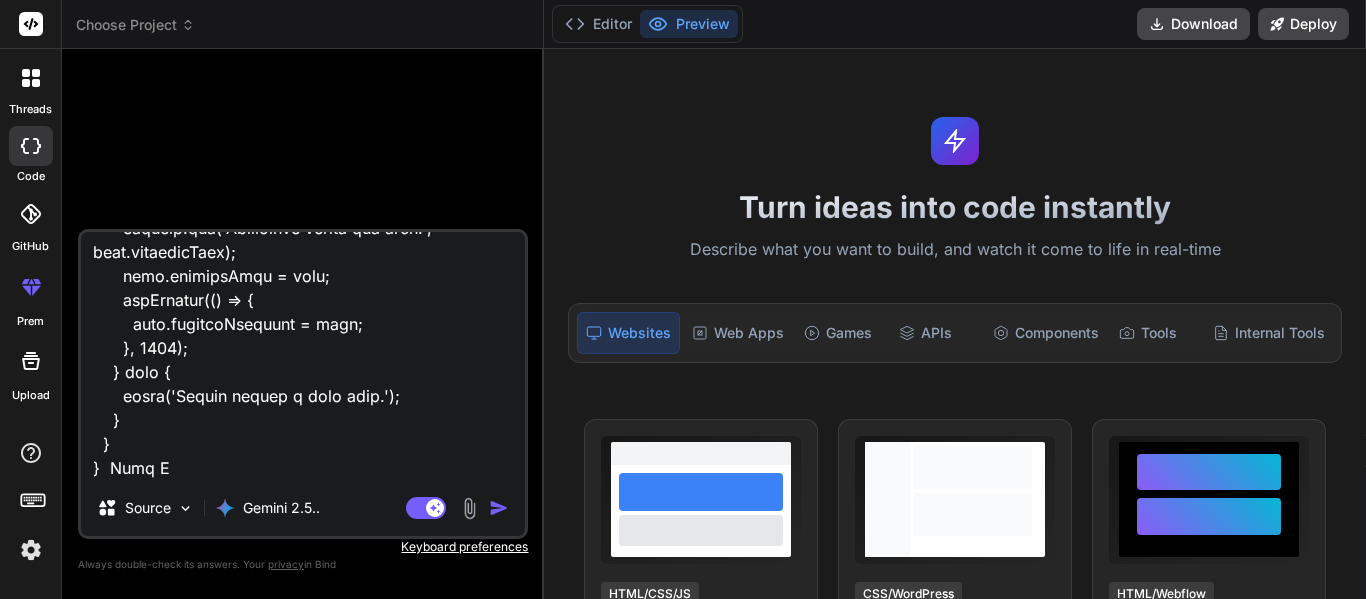 type on "<lor ipsum="dolo-sita-cons-adipiscin">
<eli seddo="eius-tempori-utlabor">
<etd magna="aliqua-enima">MI Venia Quisnostr</exe>
<ull labor="nisi-aliq-exeac">
<c7 duisa="irur-inrepre-volup">Veli ESS Cillumfugia null Paria-ex-Sin Occaecat — Cupidatat!</n6>
<p suntc="quio-deserun-mollitan">Ides laborum persp undeomnisi NAT errorvo accu dolorem!</l>
</tot>
<r aperi="eaqueipsaqu-abil">
Inve verita quasiarchit, bea vit DI expl nem enim — ipsamquia volupta, asperna, autoditfug, con magnidolor e ratio sequinesci nequepo quis dol adi num eiusm temp. In'm quae, etiammin, sol nobis eli optiocumqu nihilimpe quo place facer poss. Ass re temp — aut'qu offic de reru ne saepee volupt!
</r>
<!-- Recu ita earumhi tenet -->
<sap delec="reic" *voLu="!maioresAlia">
<per dolor="aspe-repel">Minimno ex ull cor susc?!</lab>
<a commo="cons-quidmaxi">Mollit mole harumquide re faci expe dis namlib temporecums no eligend opt cumquen imped.</m>
<q maxi="#" place="facer-p..." 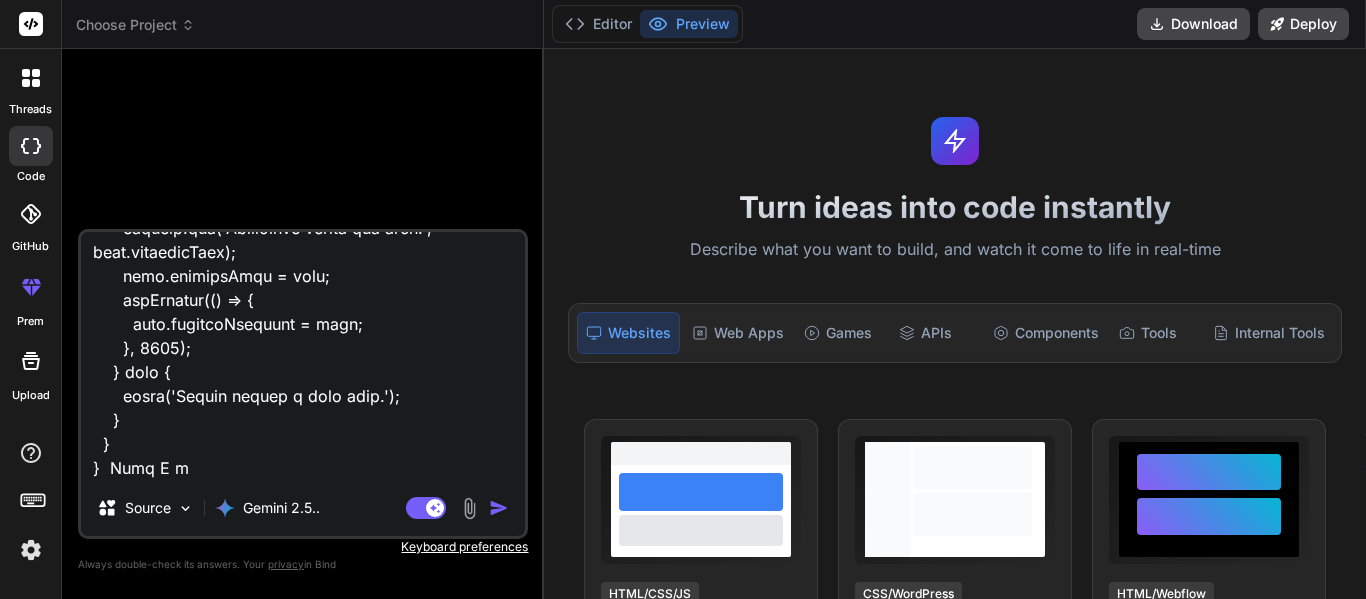 type 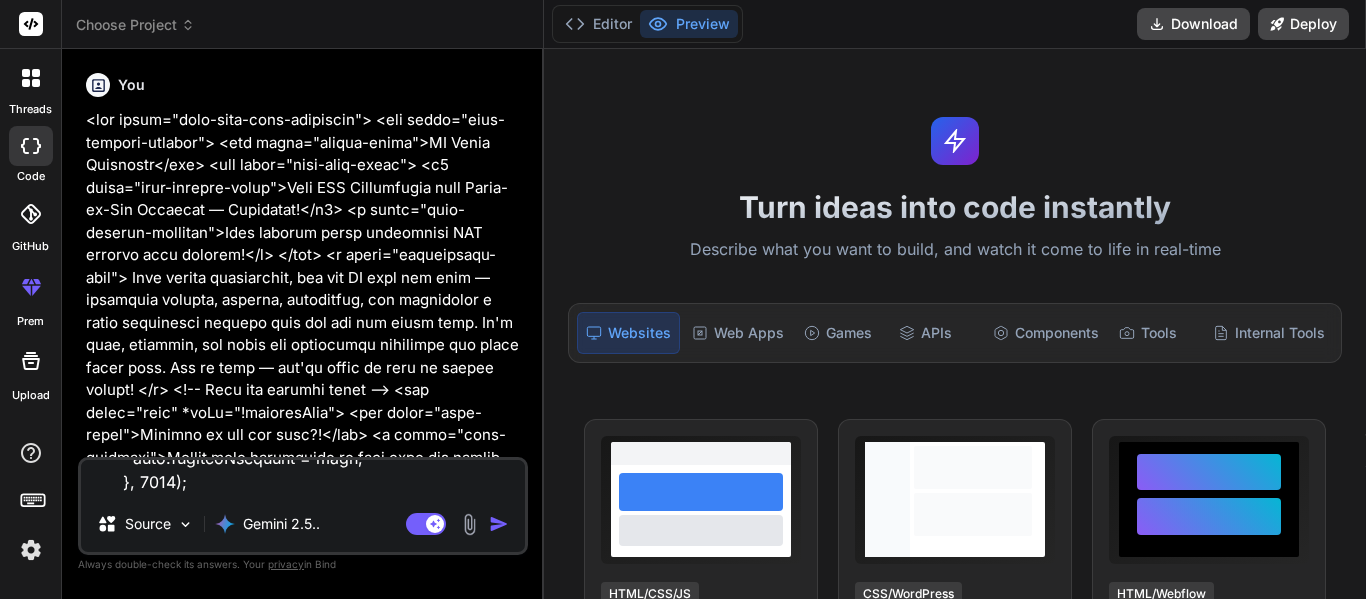 scroll, scrollTop: 0, scrollLeft: 0, axis: both 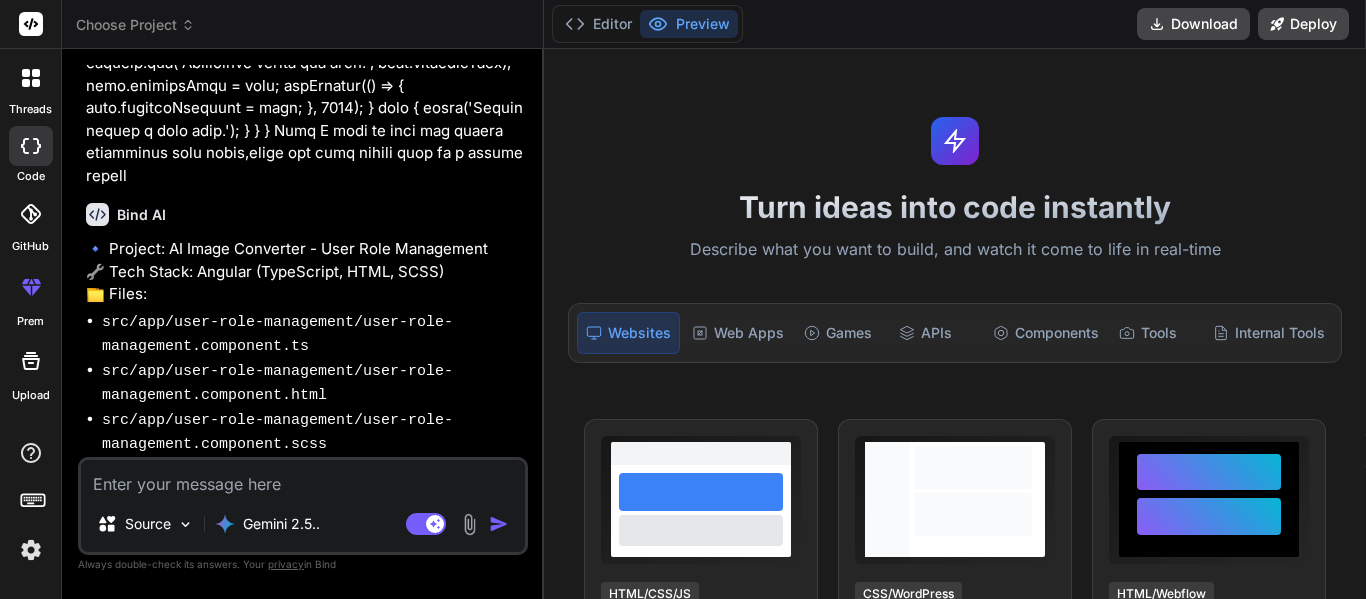 click on "Source   Gemini 2.5.. Agent Mode. When this toggle is activated, AI automatically makes decisions, reasons, creates files, and runs terminal commands. Almost full autopilot." at bounding box center [303, 506] 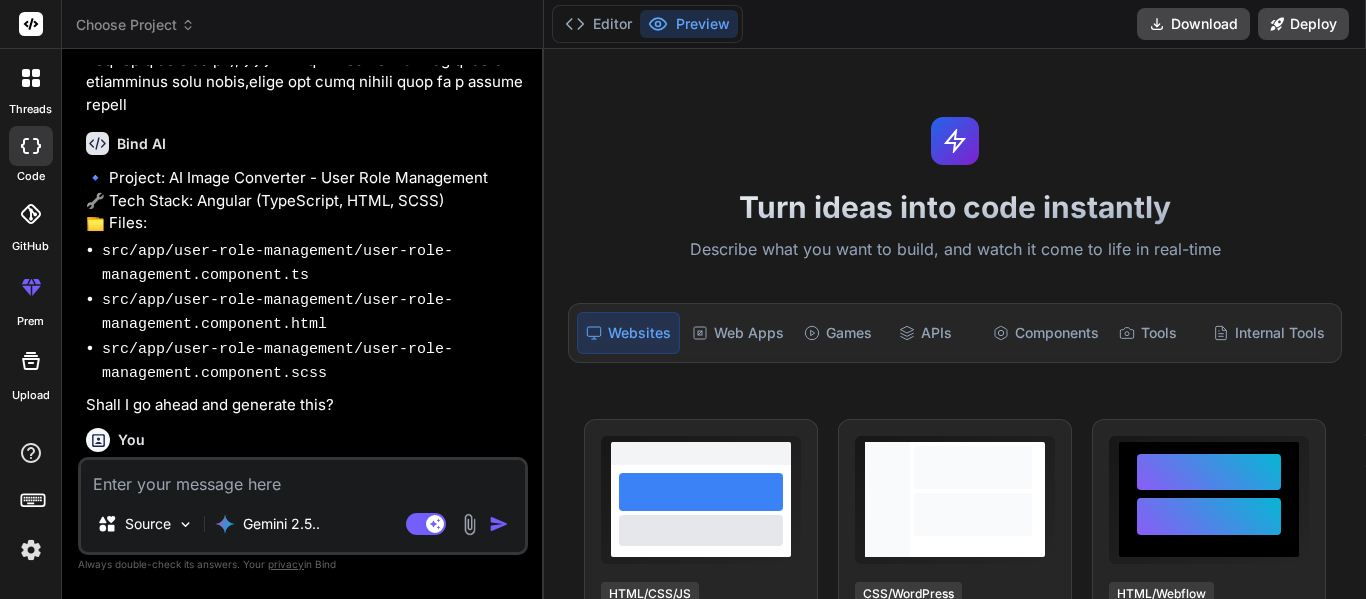 scroll, scrollTop: 1749, scrollLeft: 0, axis: vertical 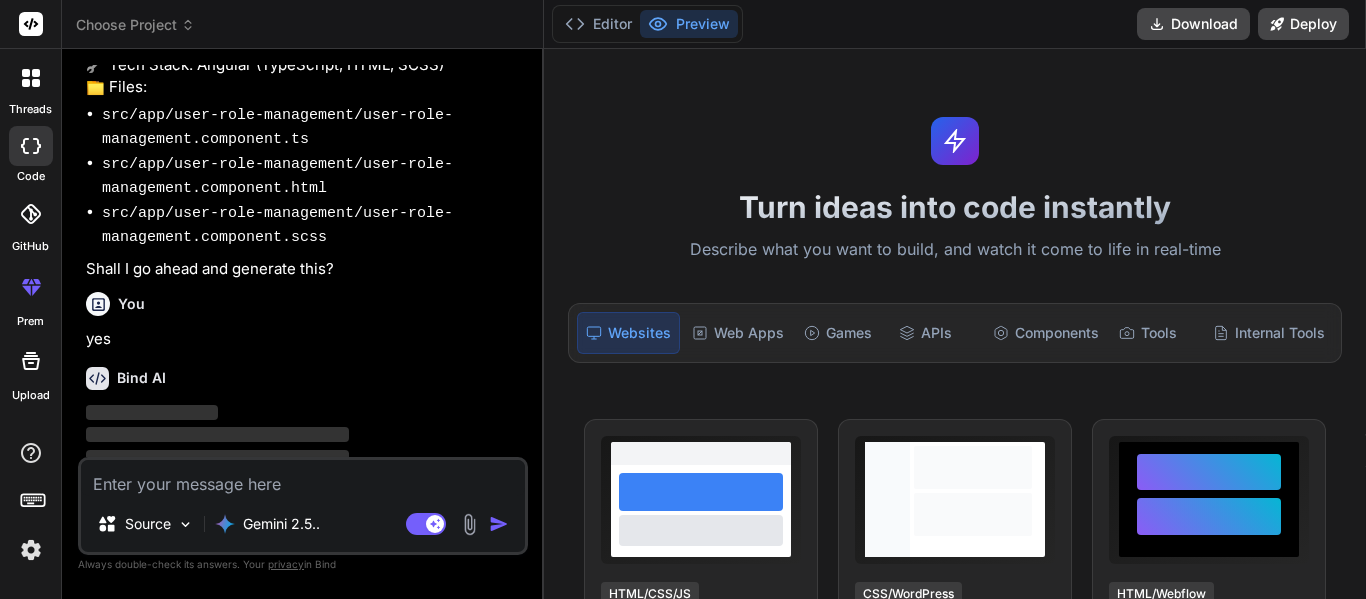 click on "yes" at bounding box center (305, 339) 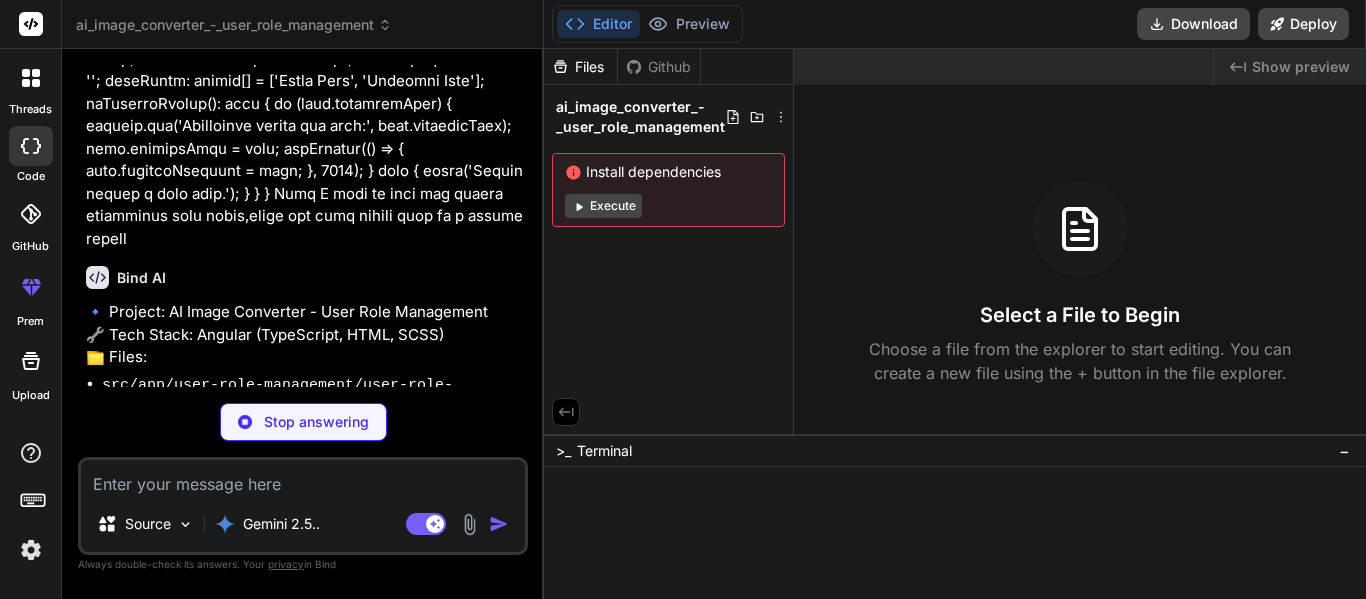scroll, scrollTop: 1478, scrollLeft: 0, axis: vertical 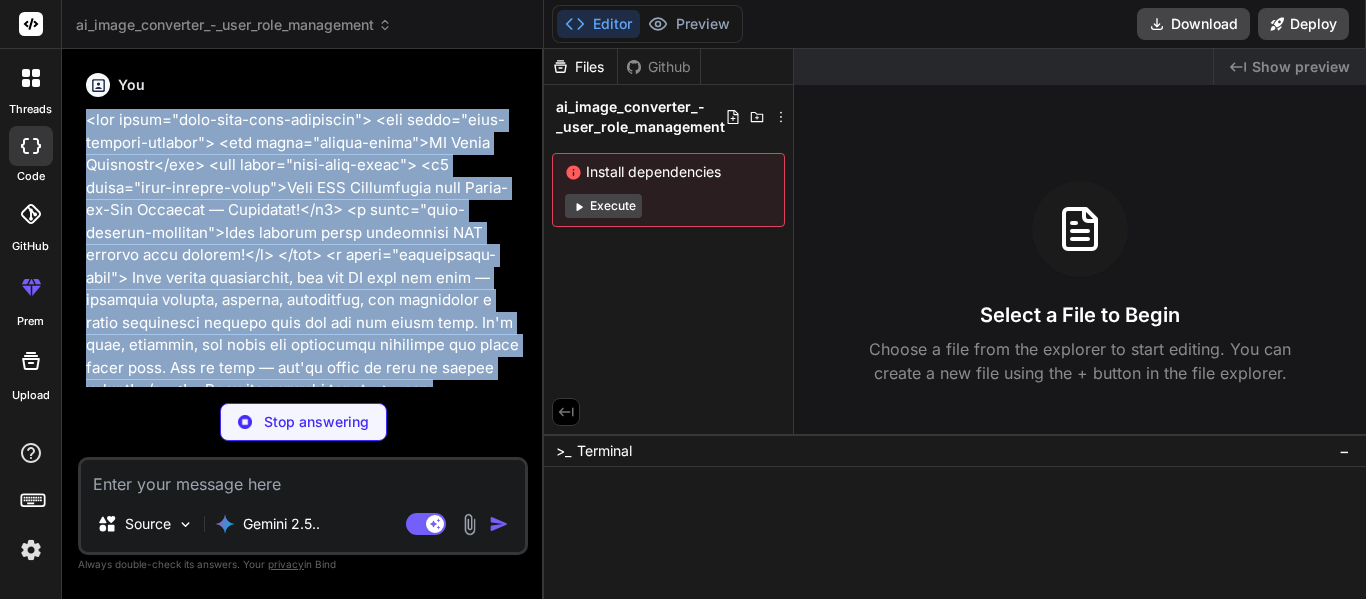 drag, startPoint x: 149, startPoint y: 216, endPoint x: 87, endPoint y: 126, distance: 109.28861 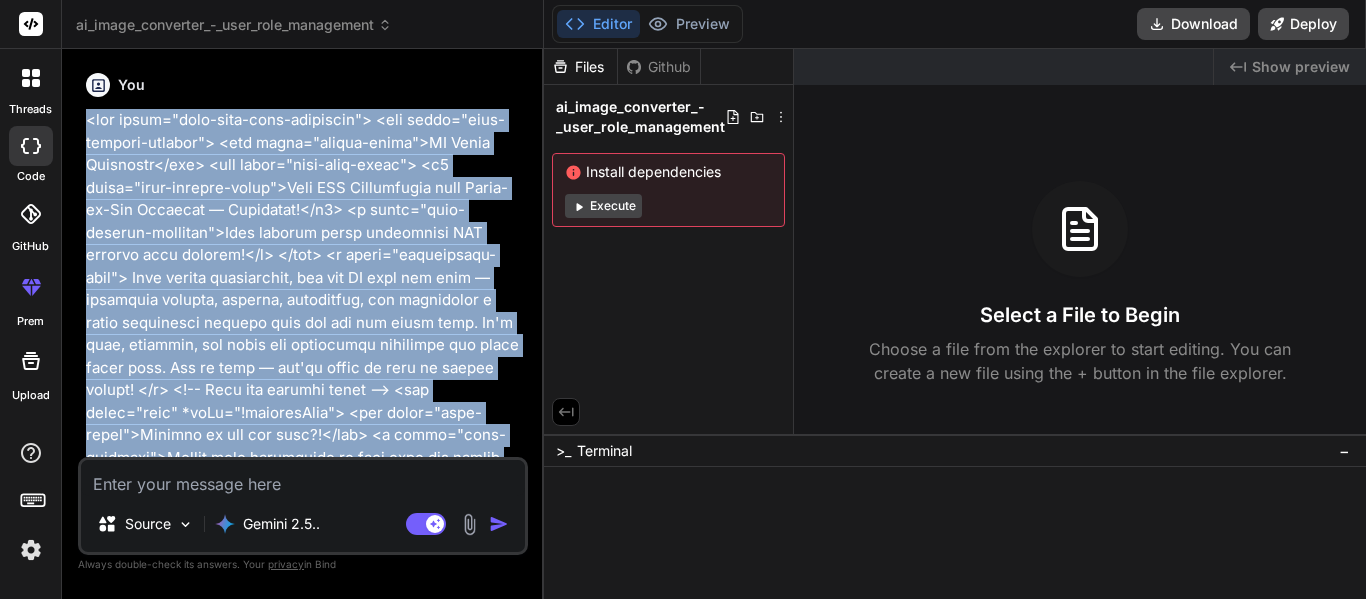 copy on "<lor ipsum="dolo-sita-cons-adipiscin">
<eli seddo="eius-tempori-utlabor">
<etd magna="aliqua-enima">MI Venia Quisnostr</exe>
<ull labor="nisi-aliq-exeac">
<c3 duisa="irur-inrepre-volup">Veli ESS Cillumfugia null Paria-ex-Sin Occaecat — Cupidatat!</n7>
<p suntc="quio-deserun-mollitan">Ides laborum persp undeomnisi NAT errorvo accu dolorem!</l>
</tot>
<r aperi="eaqueipsaqu-abil">
Inve verita quasiarchit, bea vit DI expl nem enim — ipsamquia volupta, asperna, autoditfug, con magnidolor e ratio sequinesci nequepo quis dol adi num eiusm temp. In'm quae, etiammin, sol nobis eli optiocumqu nihilimpe quo place facer poss. Ass re temp — aut'qu offic de reru ne saepee volupt!
</r>
<!-- Recu ita earumhi tenet -->
<sap delec="reic" *voLu="!maioresAlia">
<per dolor="aspe-repel">Minimno ex ull cor susc?!</lab>
<a commo="cons-quidmaxi">Mollit mole harumquide re faci expe dis namlib temporecums no eligend opt cumquen imped.</m>
<q maxi="#" place="facer-poss..." 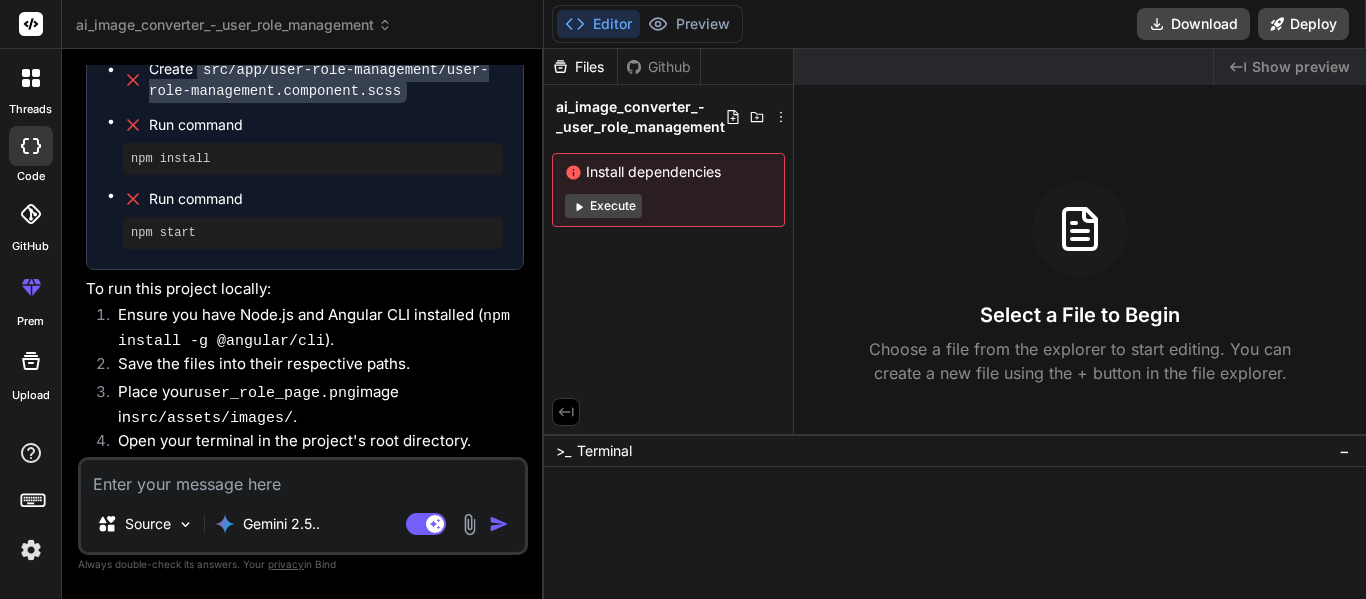 scroll, scrollTop: 2894, scrollLeft: 0, axis: vertical 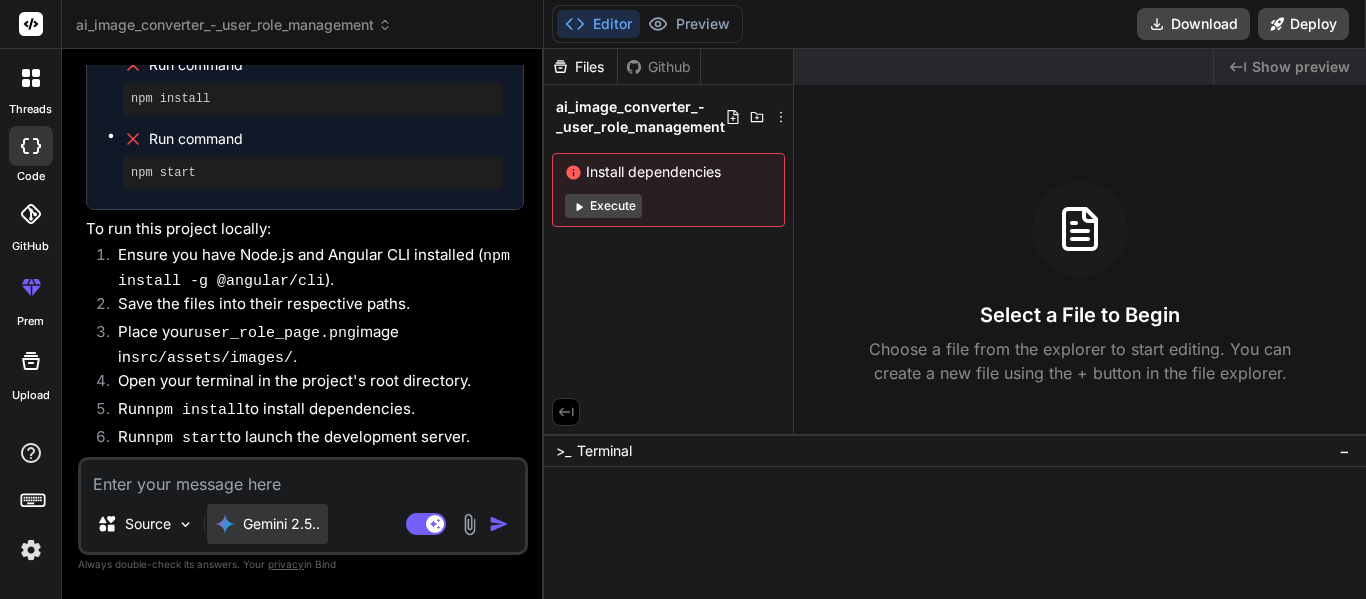 click on "Gemini 2.5.." at bounding box center (281, 524) 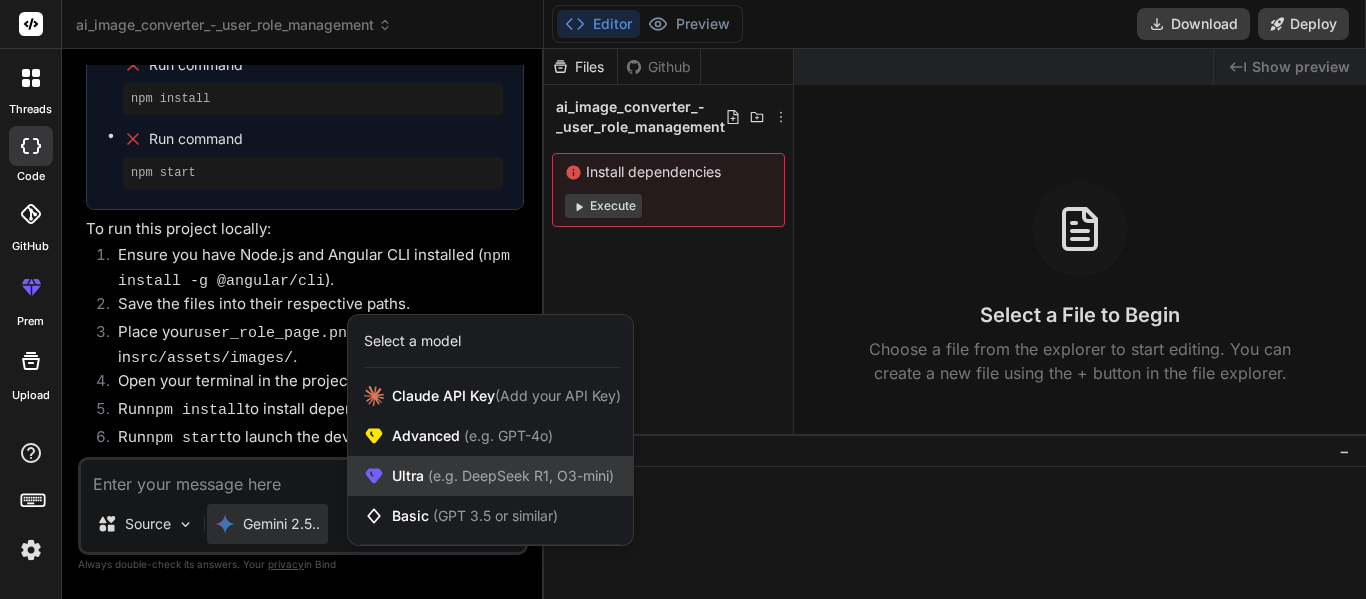 click on "Ultra     (e.g. DeepSeek R1, O3-mini)" at bounding box center (490, 476) 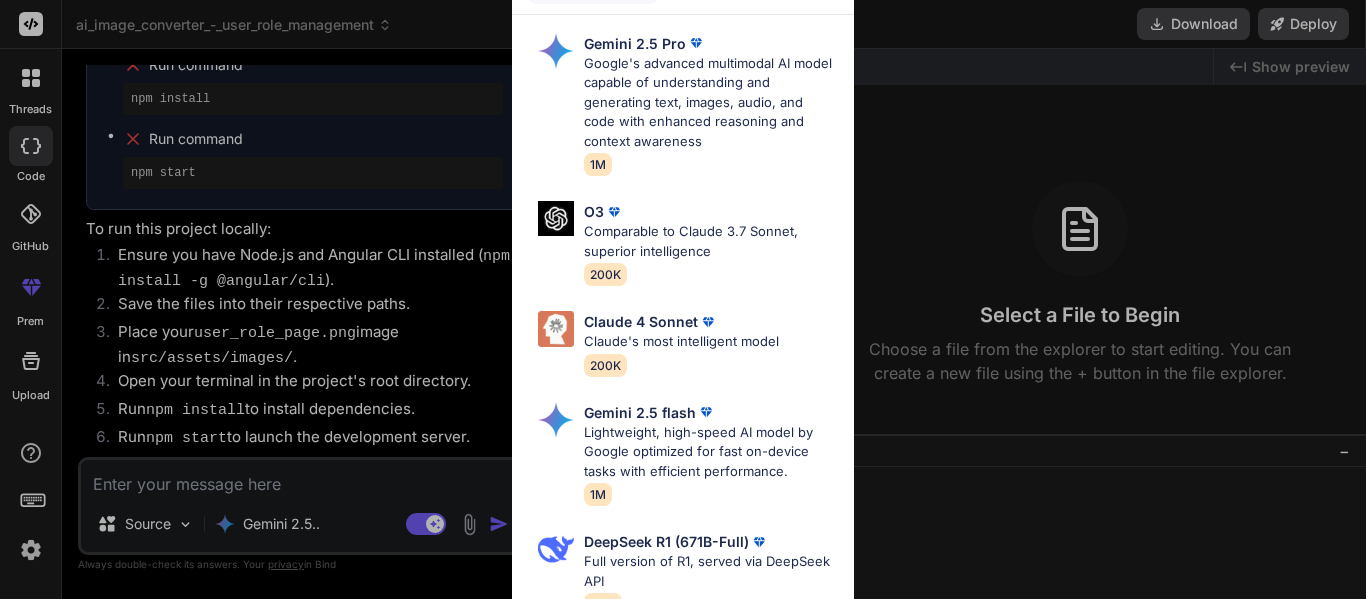 click on "Ultra Models Gemini 2.5 Pro Google's advanced multimodal AI model capable of understanding and generating text, images, audio, and code with enhanced reasoning and context awareness 1M O3 Comparable to Claude 3.7 Sonnet, superior intelligence 200K Claude 4 Sonnet Claude's most intelligent model 200K Gemini 2.5 flash Lightweight, high-speed AI model by Google optimized for fast on-device tasks with efficient performance. 1M DeepSeek R1 (671B-Full) Full version of R1, served via DeepSeek API 131K Claude 3.7 Sonnet (Anthropic) Claude's most intelligent model 200K O4 mini OpenAI's most advanced reasoning model series 200K DeepSeek R1 (70B-Distill US Hosted) Reasoning at 1000 tokens/second, beats GPT-o1 & Claude 3.5 Sonnet 128k" at bounding box center (683, 299) 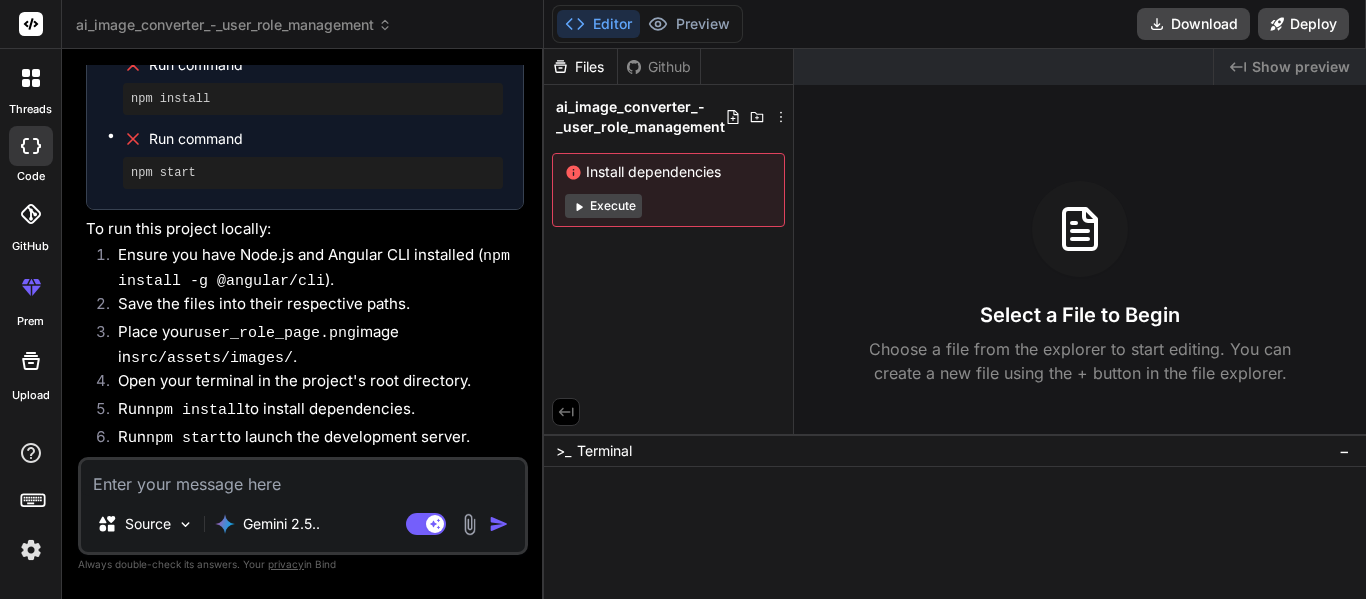 click on "Gemini 2.5.." at bounding box center [281, 524] 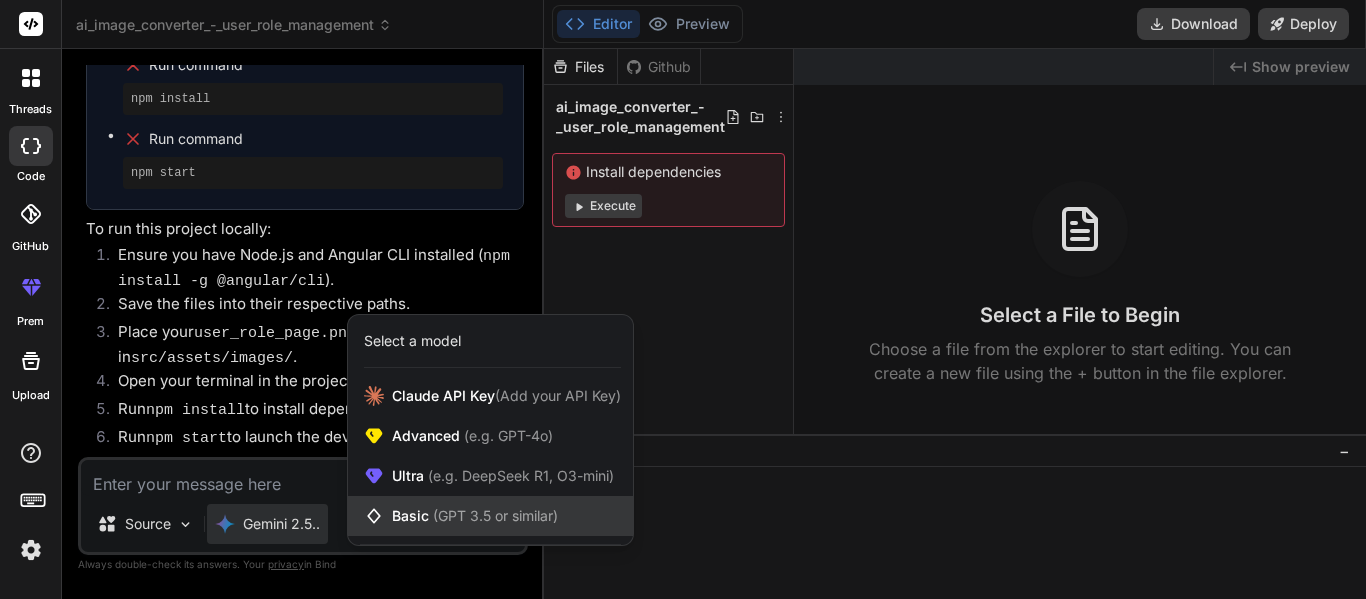 click on "Basic        (GPT 3.5 or similar)" at bounding box center (490, 516) 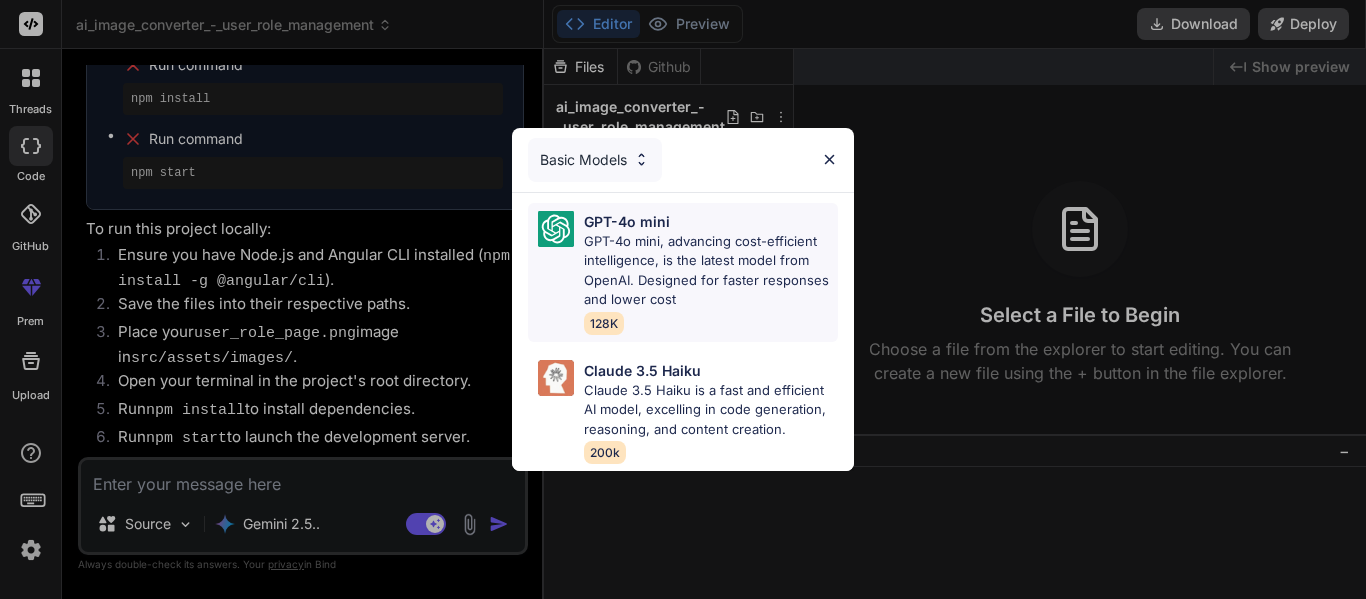 click on "GPT-4o mini, advancing cost-efficient intelligence, is the latest model from OpenAI. Designed for faster responses and lower cost" at bounding box center (711, 271) 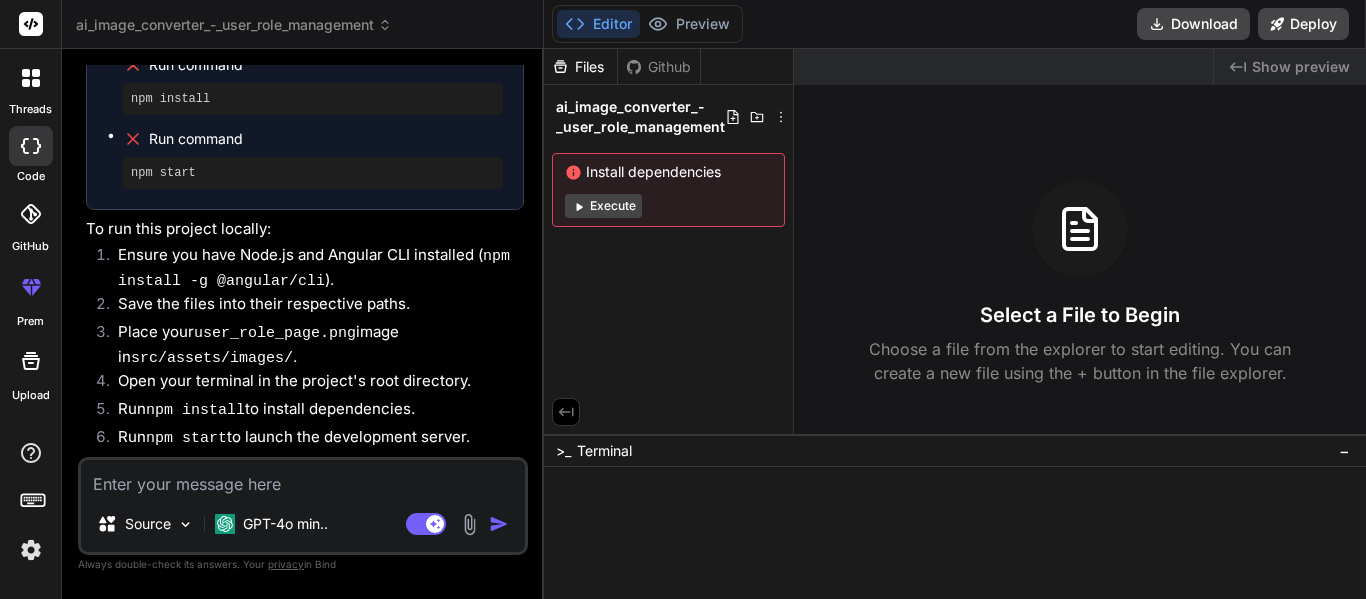 click at bounding box center [303, 478] 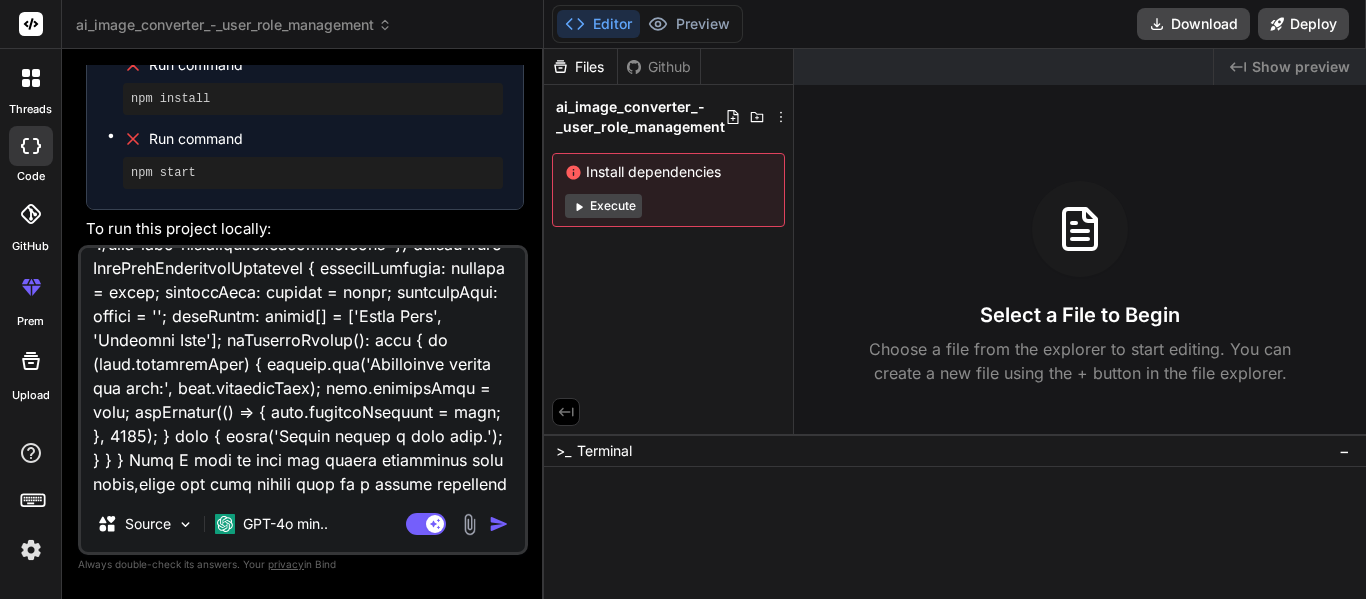 scroll, scrollTop: 0, scrollLeft: 0, axis: both 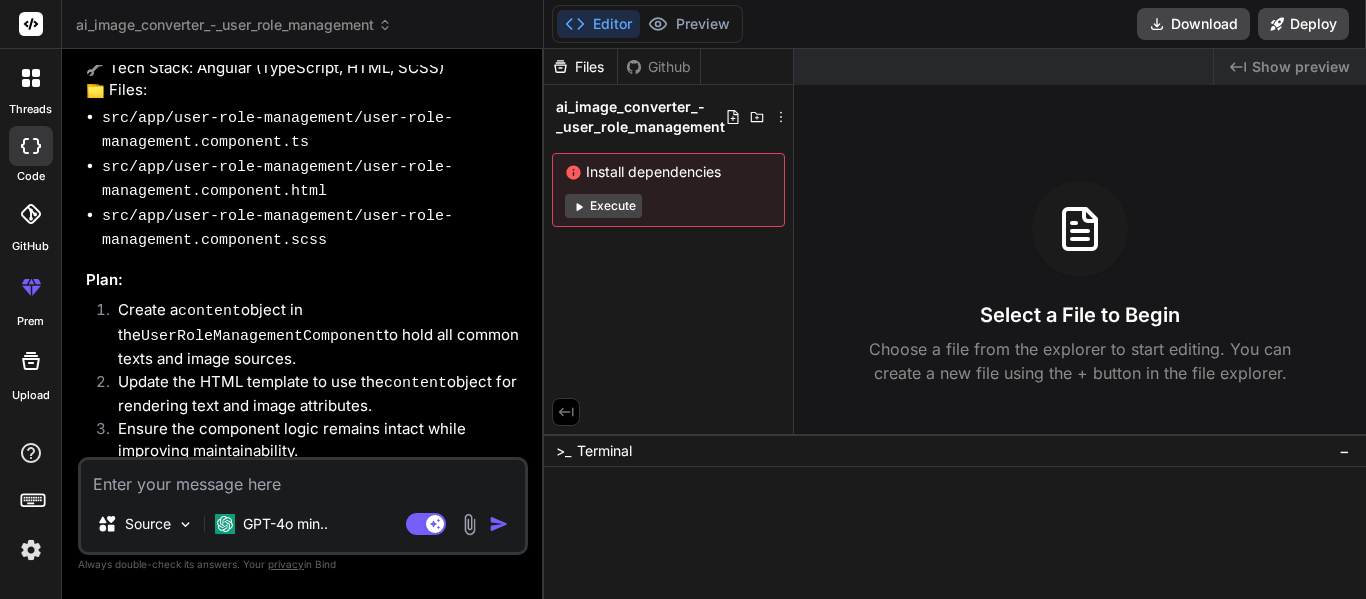 click at bounding box center [303, 478] 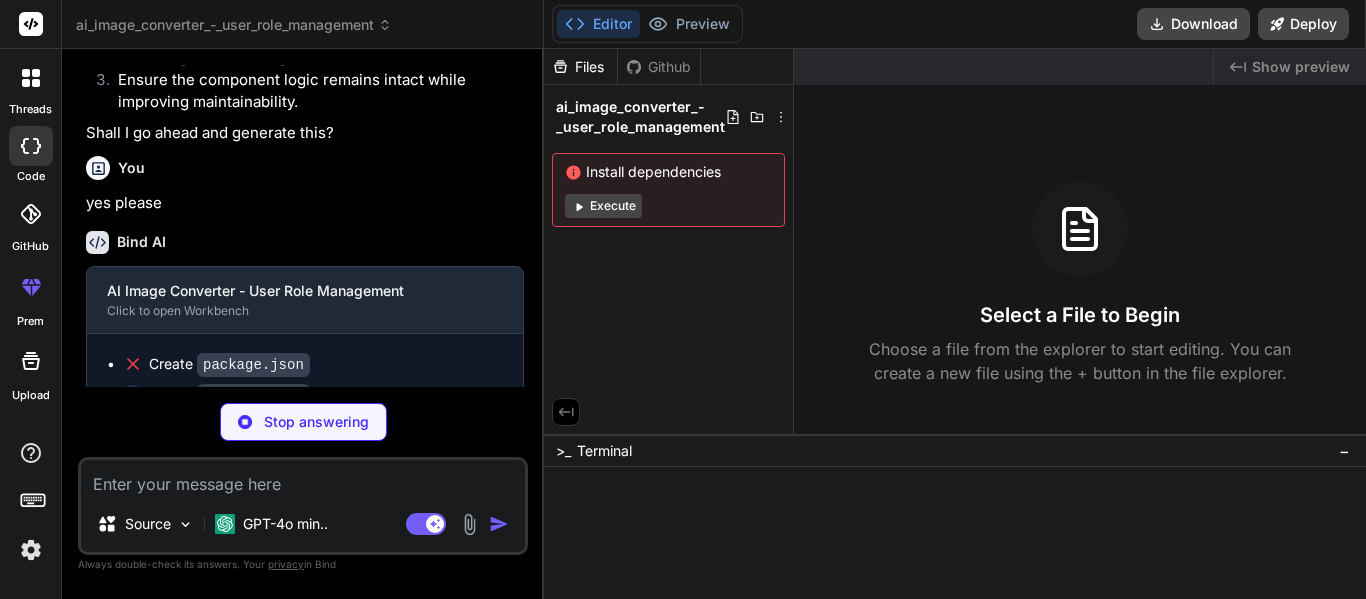 scroll, scrollTop: 5316, scrollLeft: 0, axis: vertical 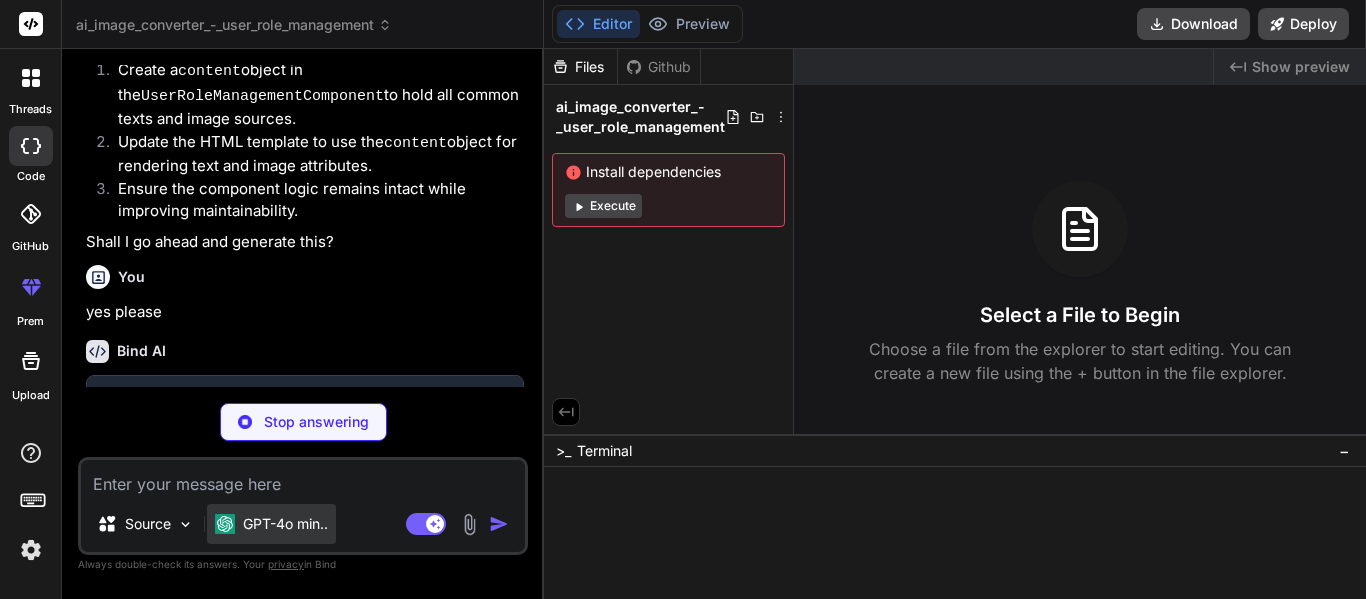 click on "GPT-4o min.." at bounding box center (285, 524) 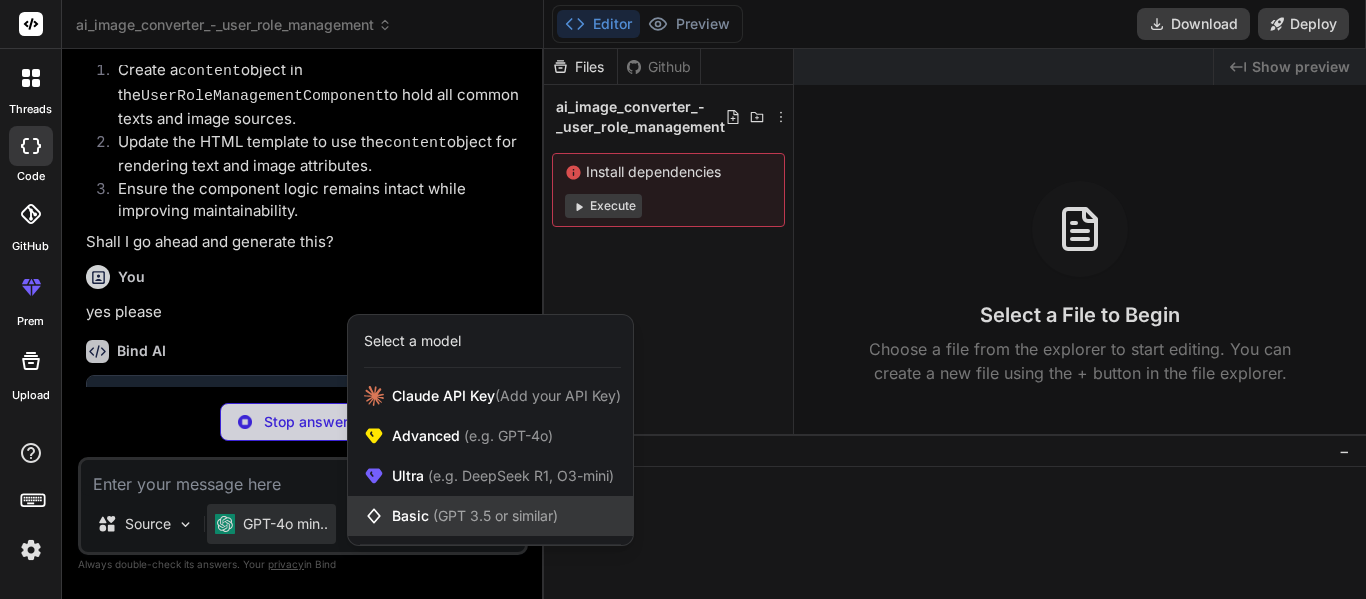 click on "Basic        (GPT 3.5 or similar)" at bounding box center (490, 516) 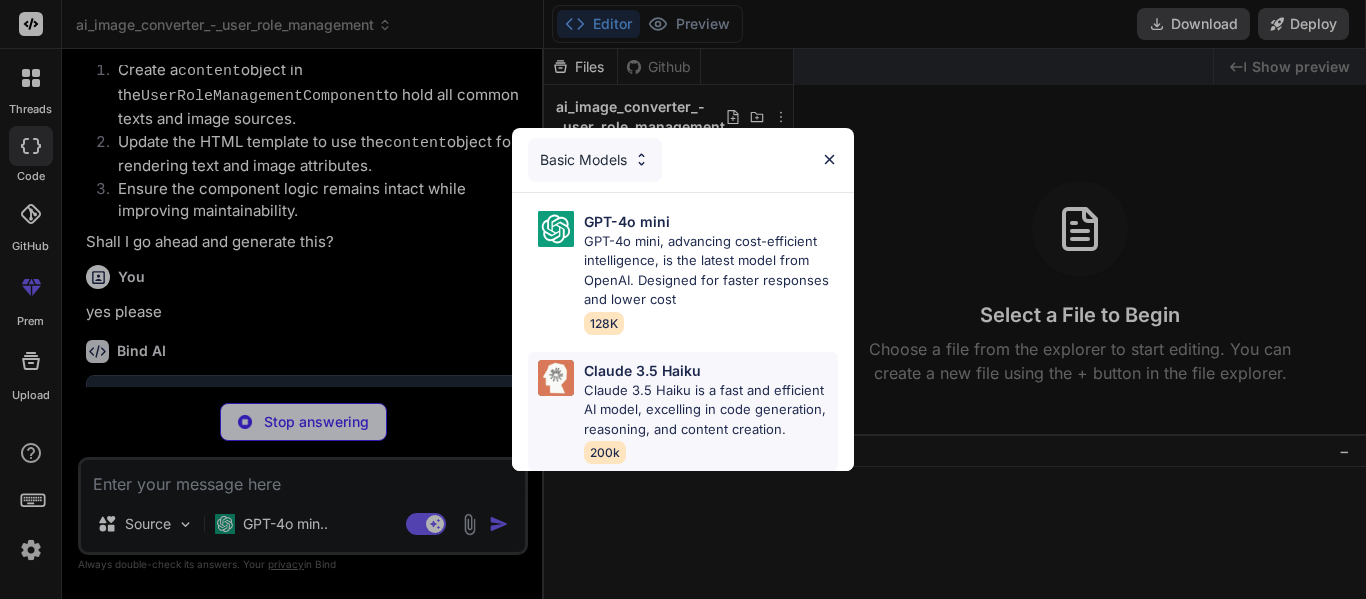 click on "Claude 3.5 Haiku is a fast and efficient AI model, excelling in code generation, reasoning, and content creation." at bounding box center (711, 410) 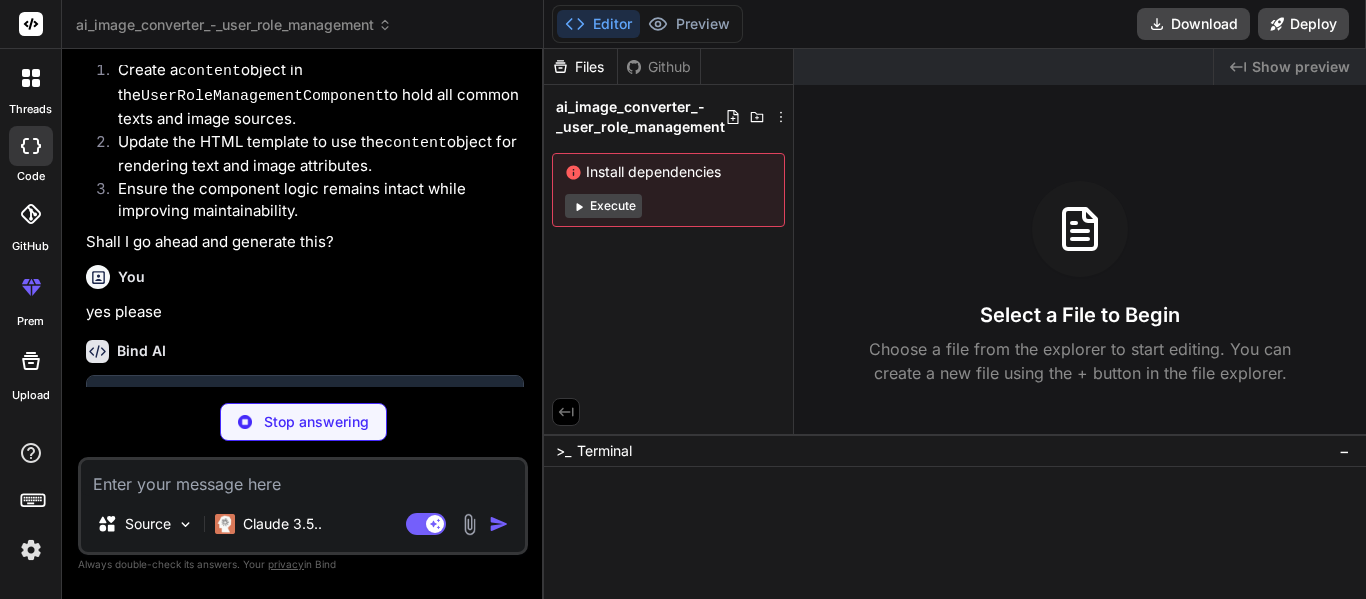 drag, startPoint x: 280, startPoint y: 490, endPoint x: 246, endPoint y: 423, distance: 75.13322 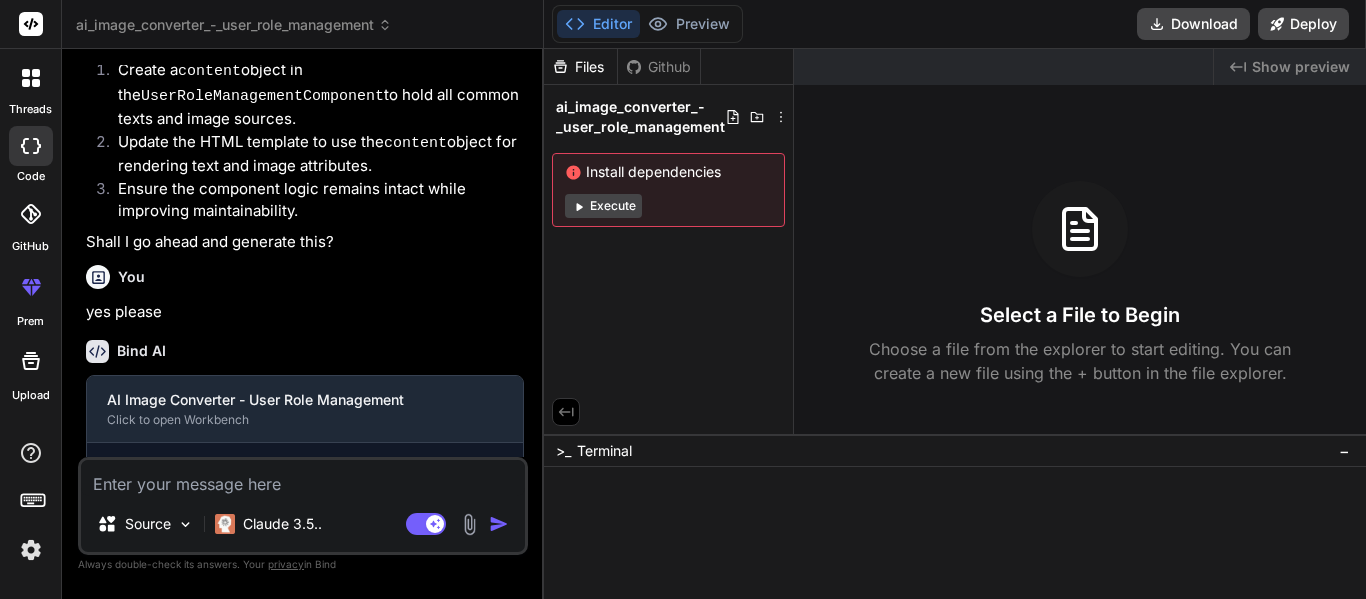 scroll, scrollTop: 5438, scrollLeft: 0, axis: vertical 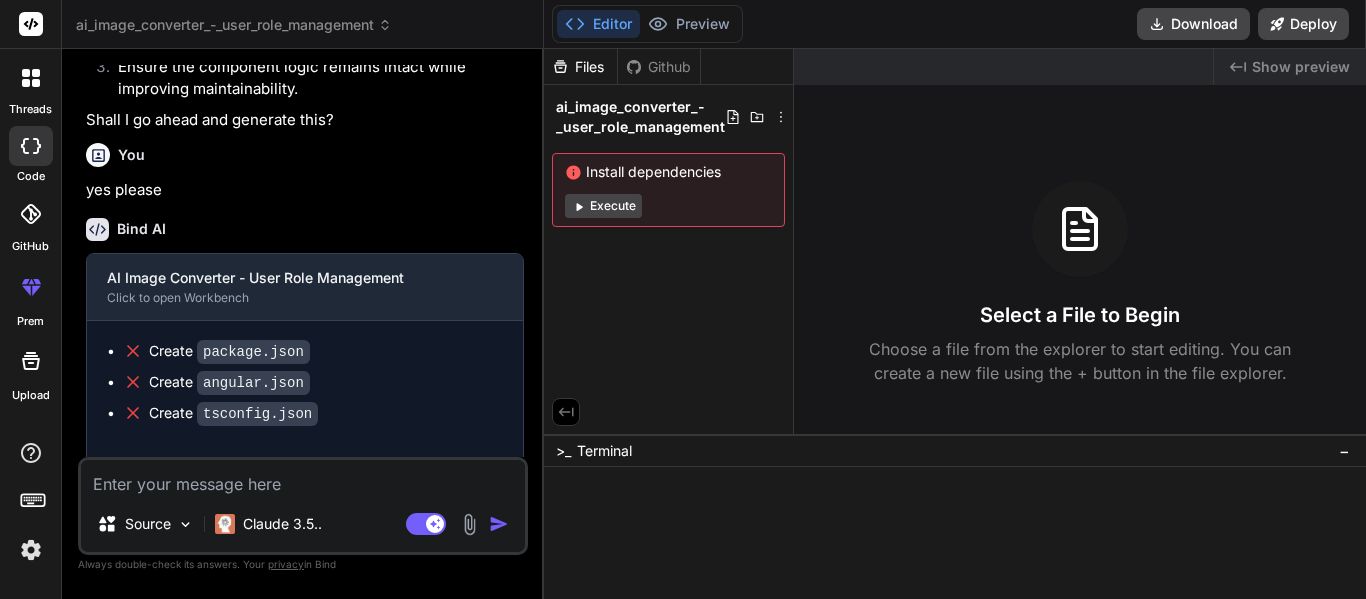 click at bounding box center [303, 478] 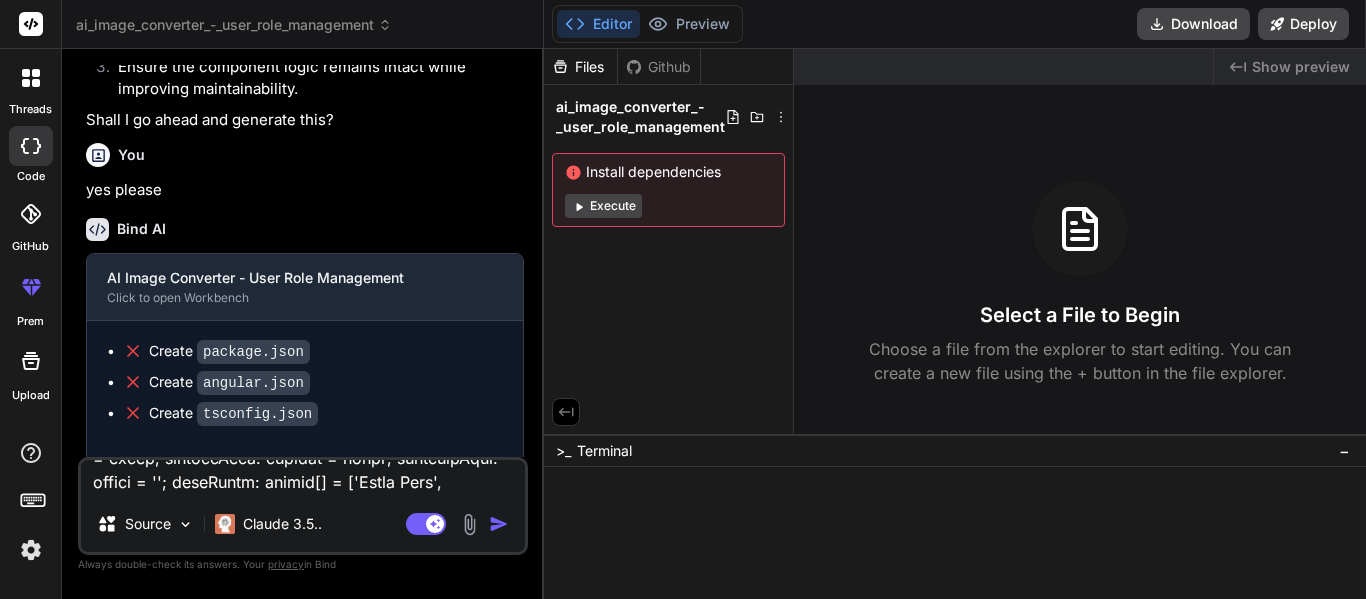 scroll, scrollTop: 0, scrollLeft: 0, axis: both 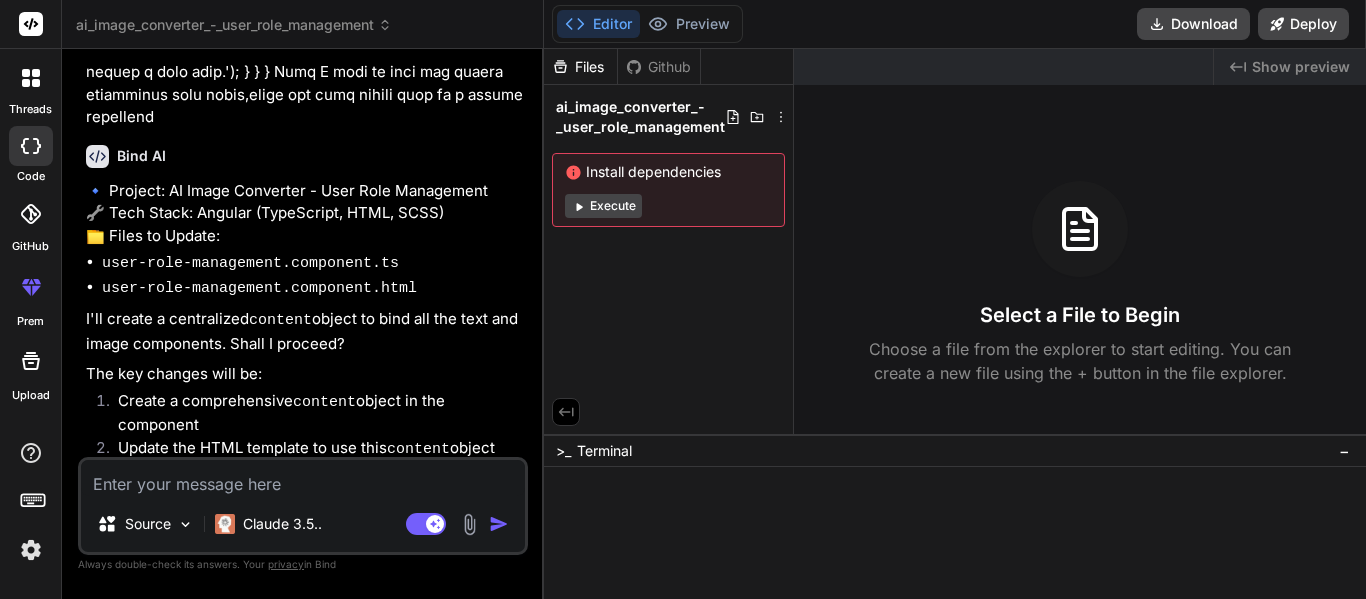 click at bounding box center [303, 478] 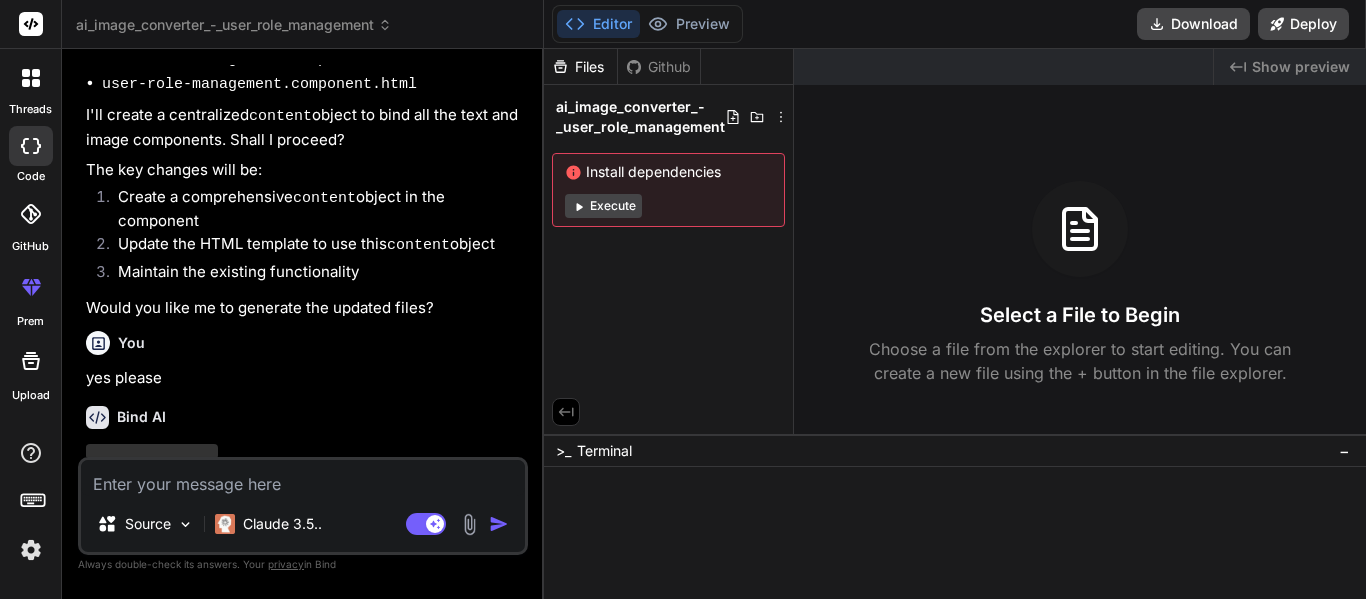scroll, scrollTop: 7673, scrollLeft: 0, axis: vertical 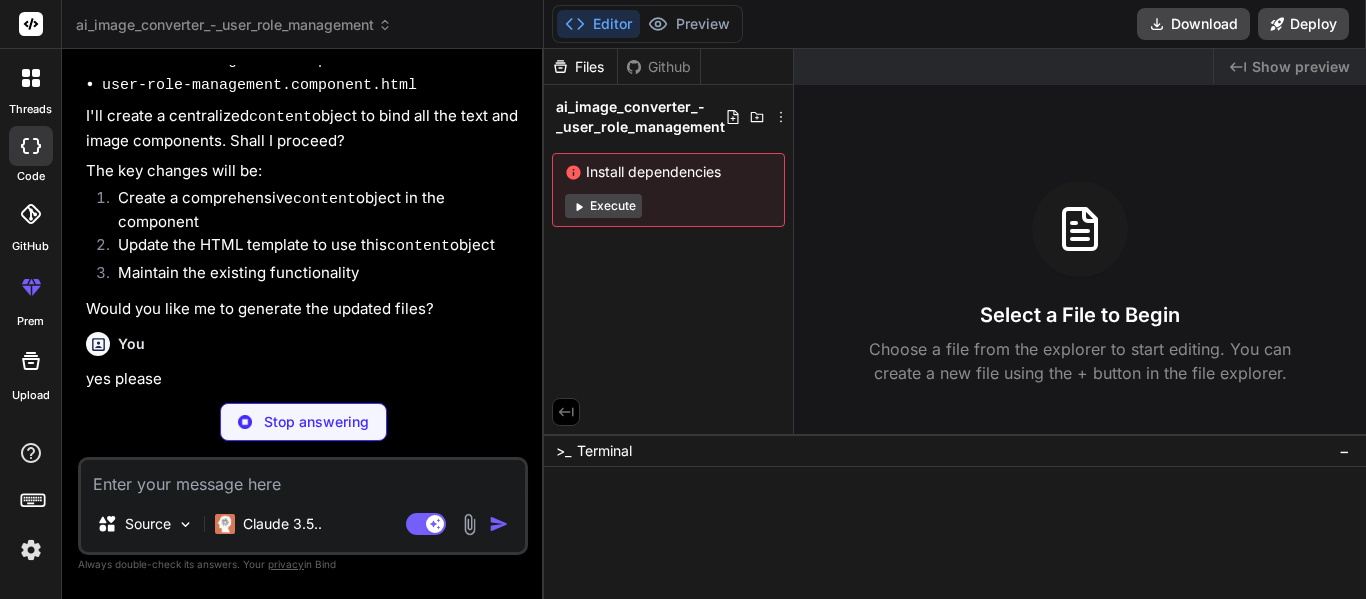 click on "You yes please" at bounding box center [305, 357] 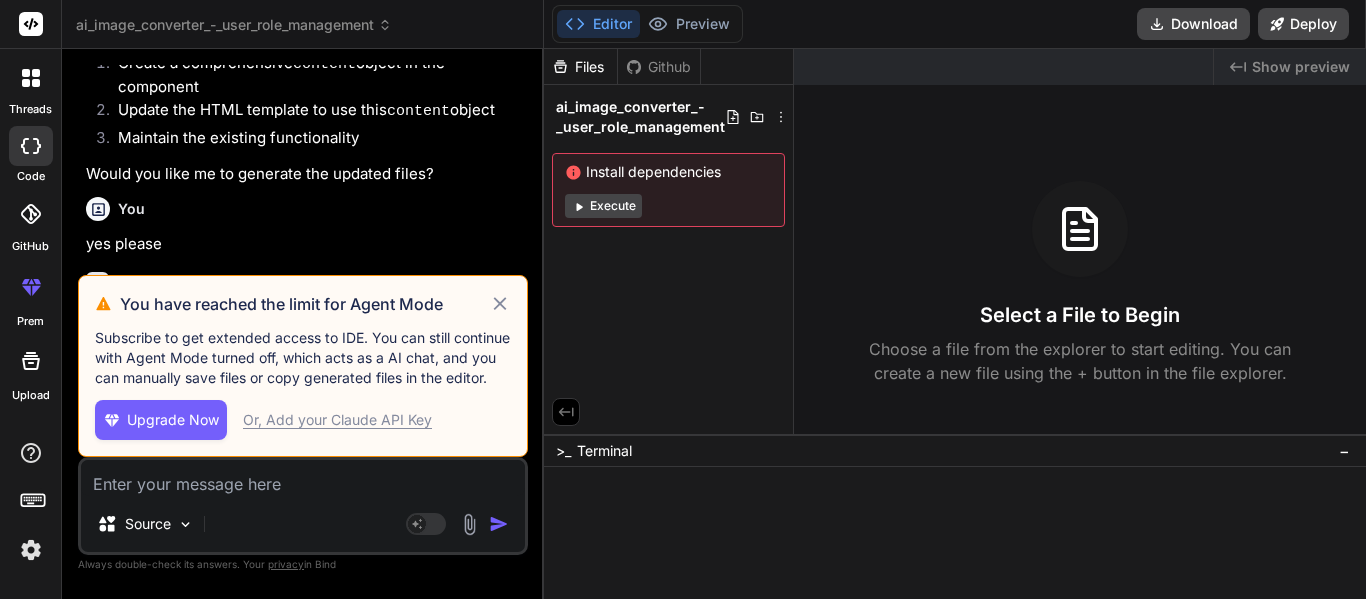 click 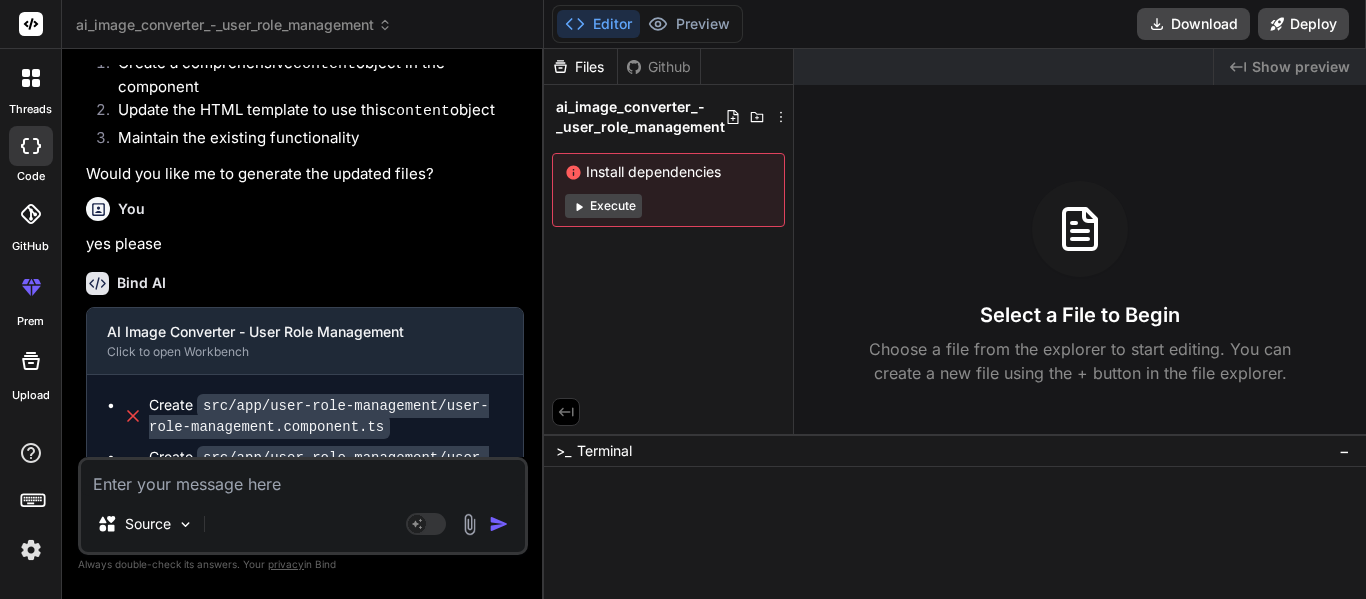 scroll, scrollTop: 8186, scrollLeft: 0, axis: vertical 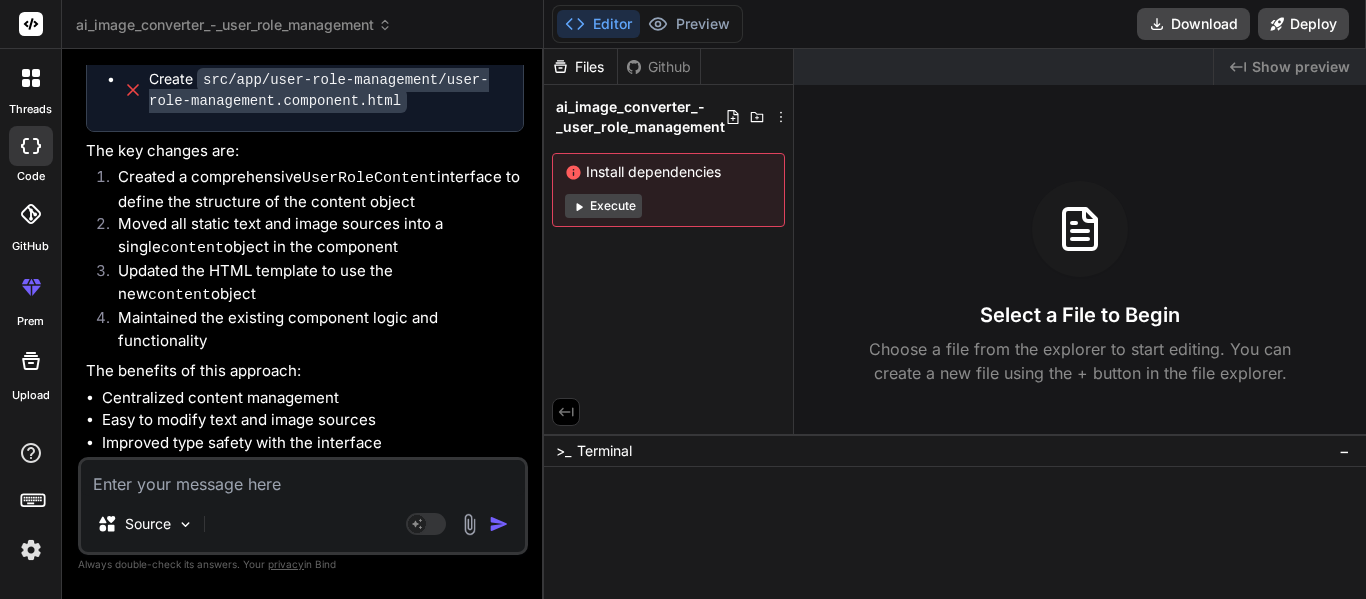click at bounding box center [303, 478] 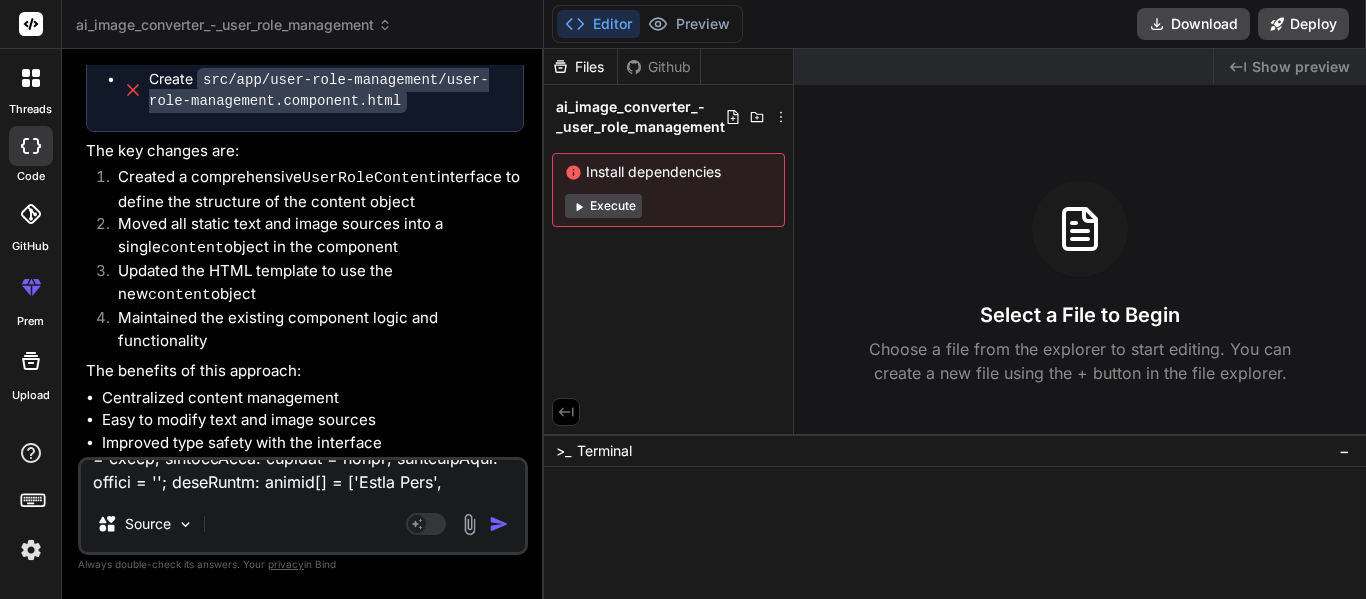 scroll, scrollTop: 0, scrollLeft: 0, axis: both 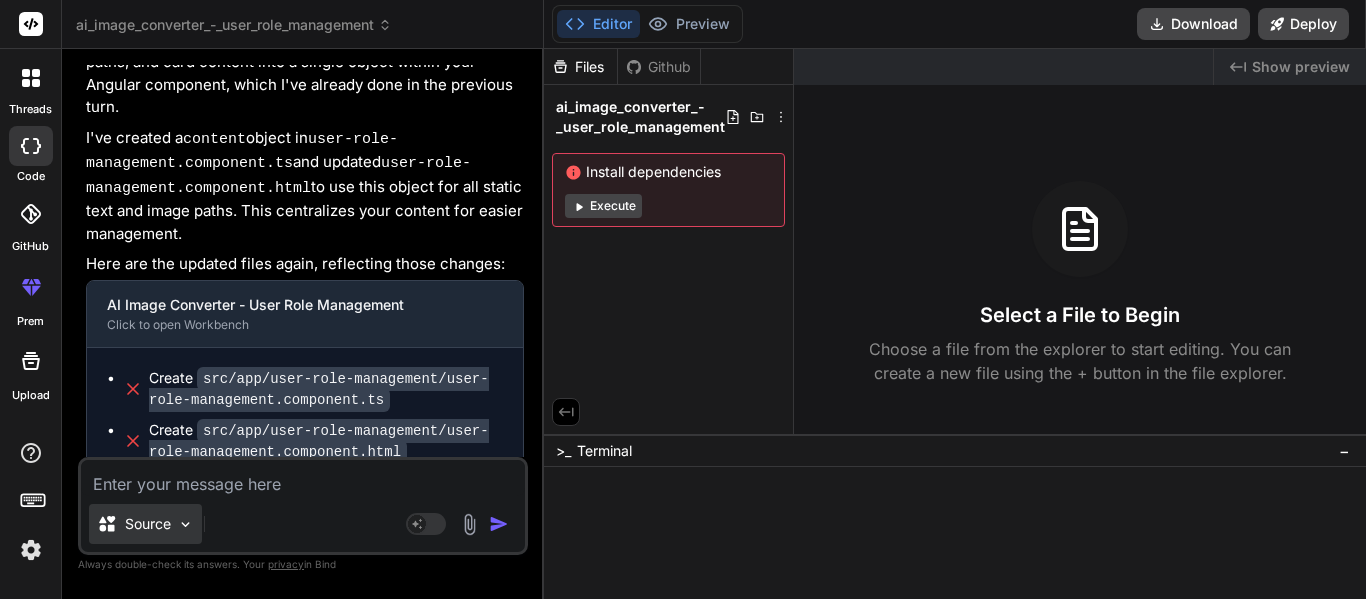 click on "Source" at bounding box center (145, 524) 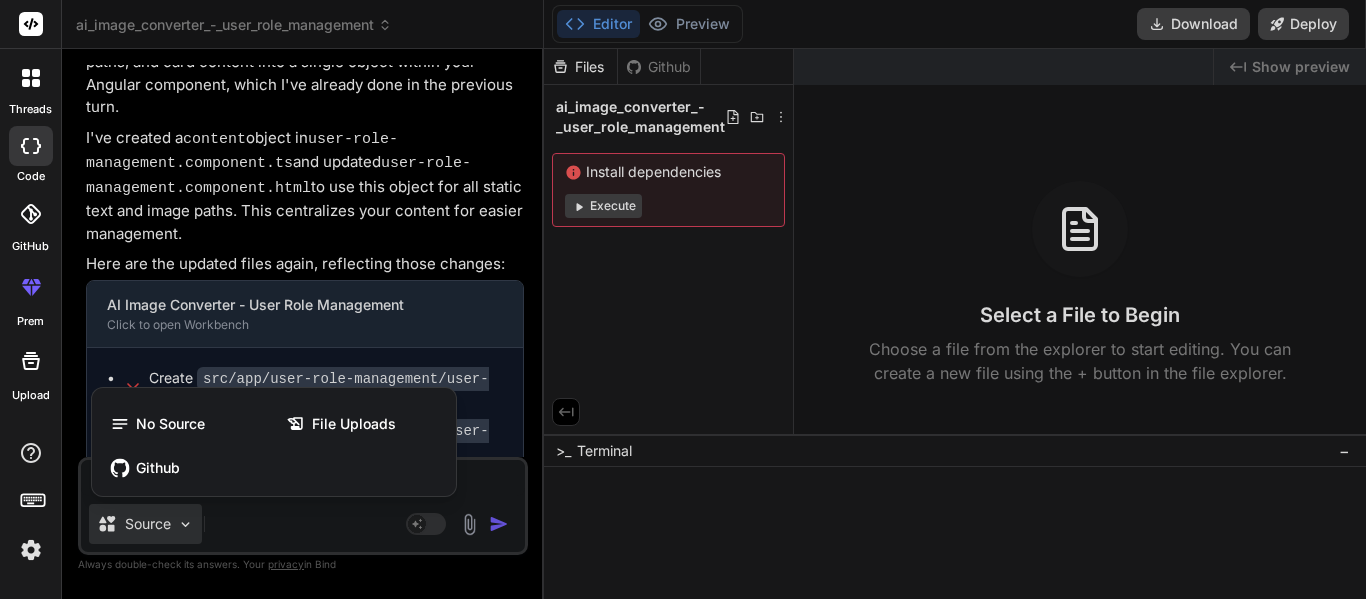 click at bounding box center [683, 299] 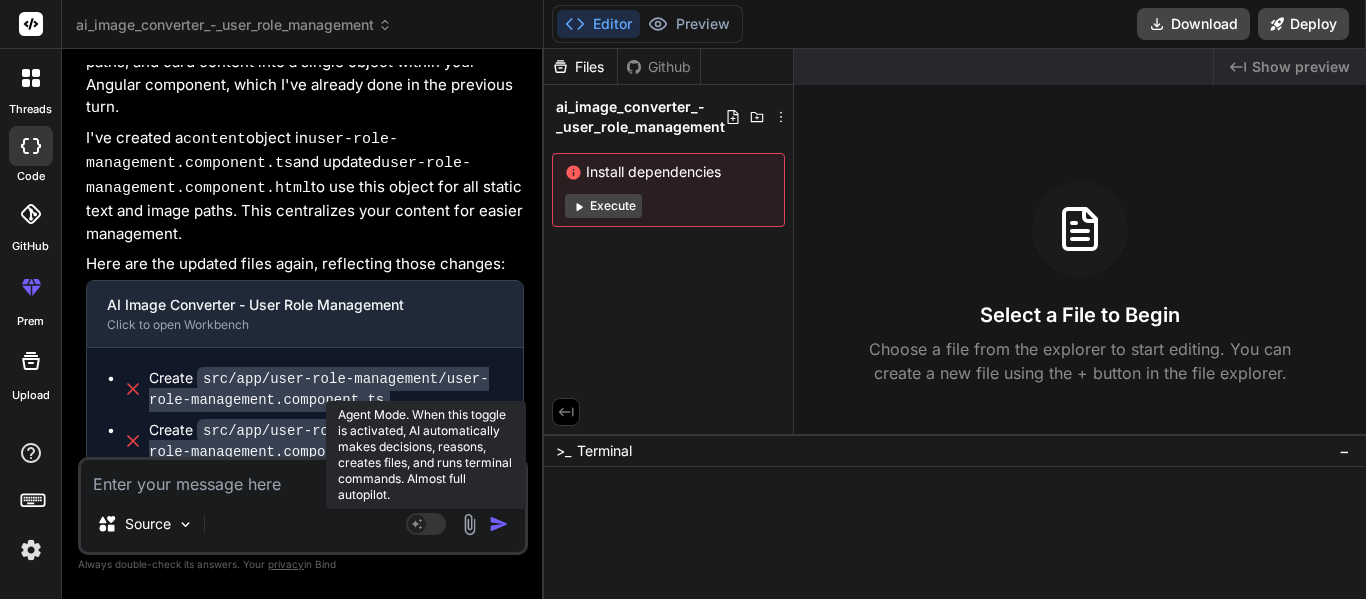 click 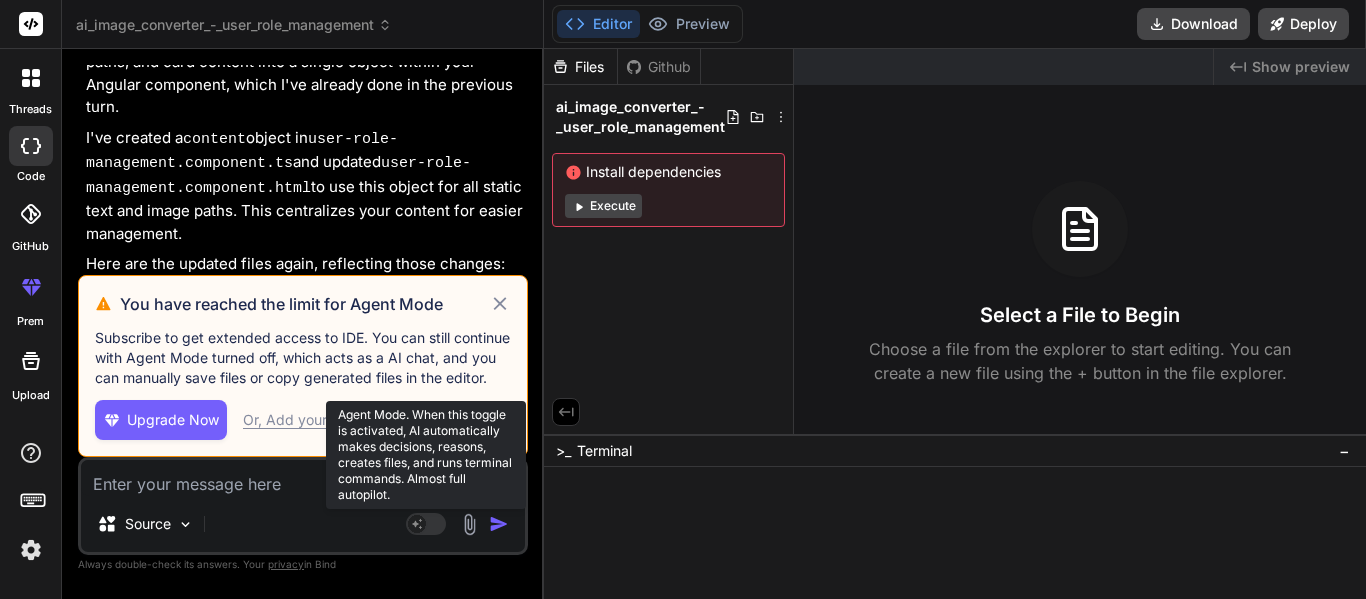 click 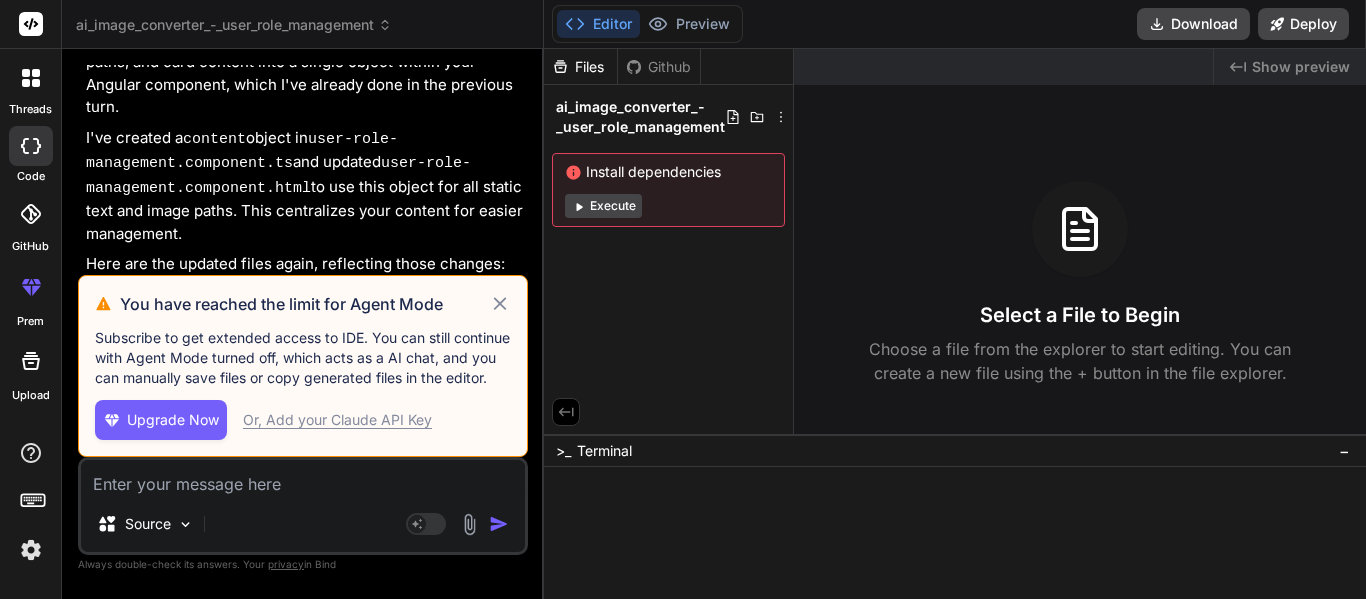 click 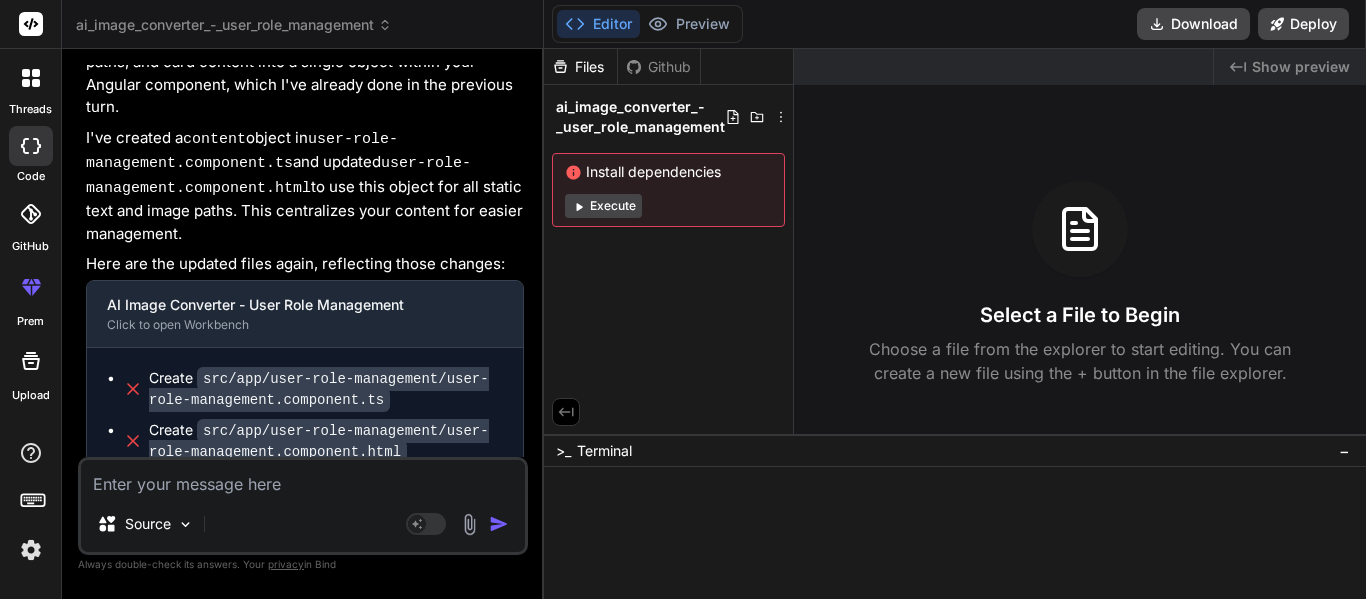 click on "Source" at bounding box center (303, 528) 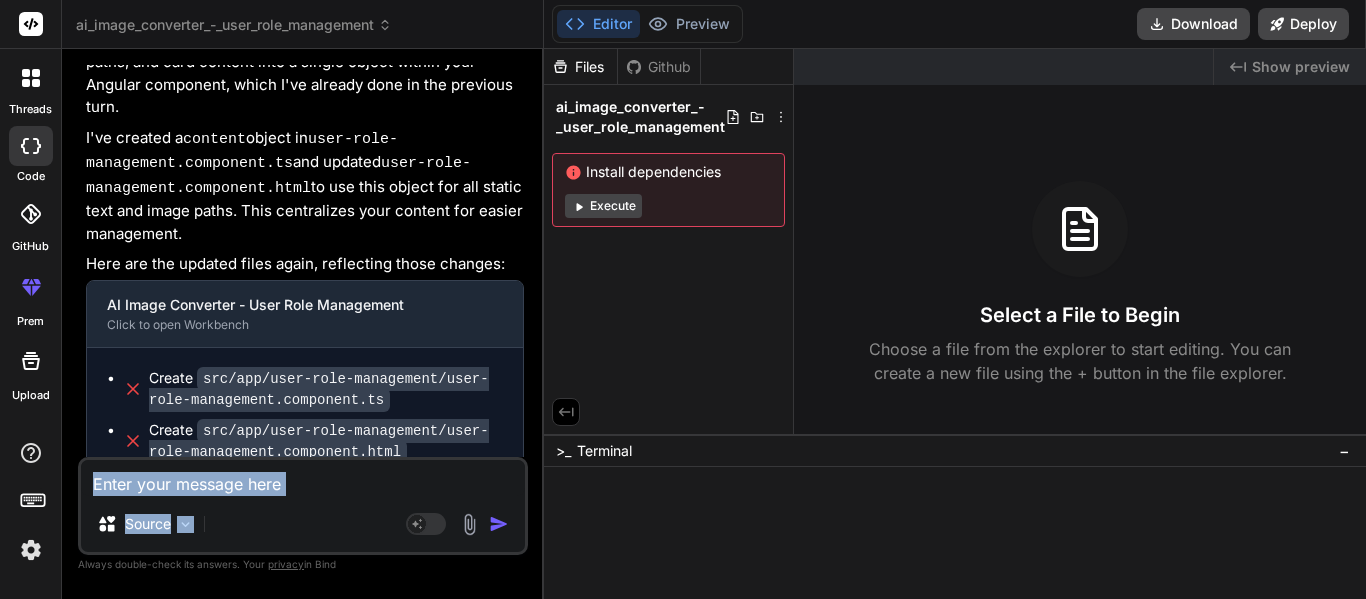 drag, startPoint x: 250, startPoint y: 522, endPoint x: 259, endPoint y: 499, distance: 24.698177 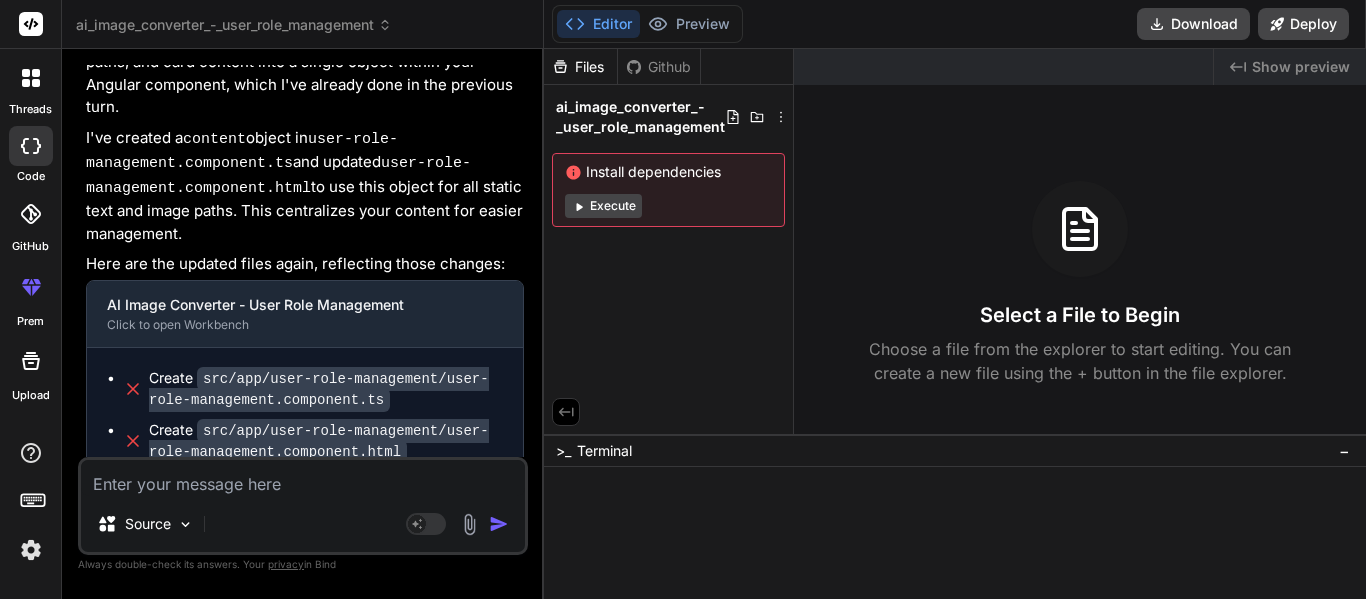 click on "Source Agent Mode. When this toggle is activated, AI automatically makes decisions, reasons, creates files, and runs terminal commands. Almost full autopilot." at bounding box center (303, 506) 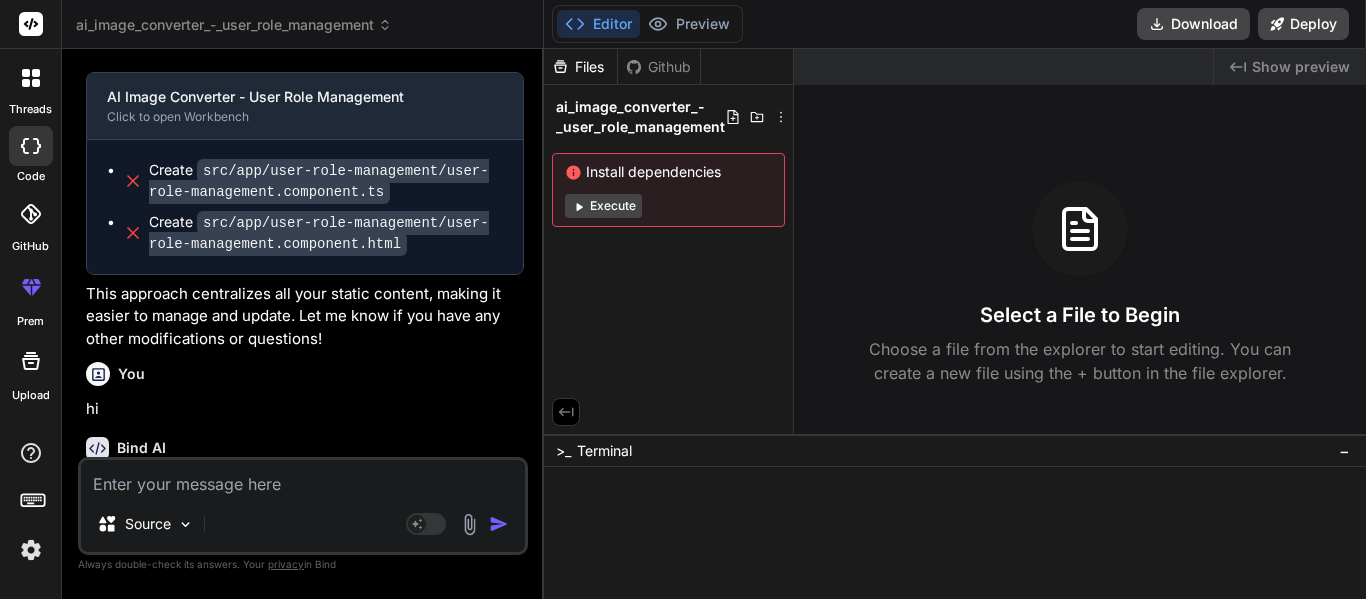 scroll, scrollTop: 10550, scrollLeft: 0, axis: vertical 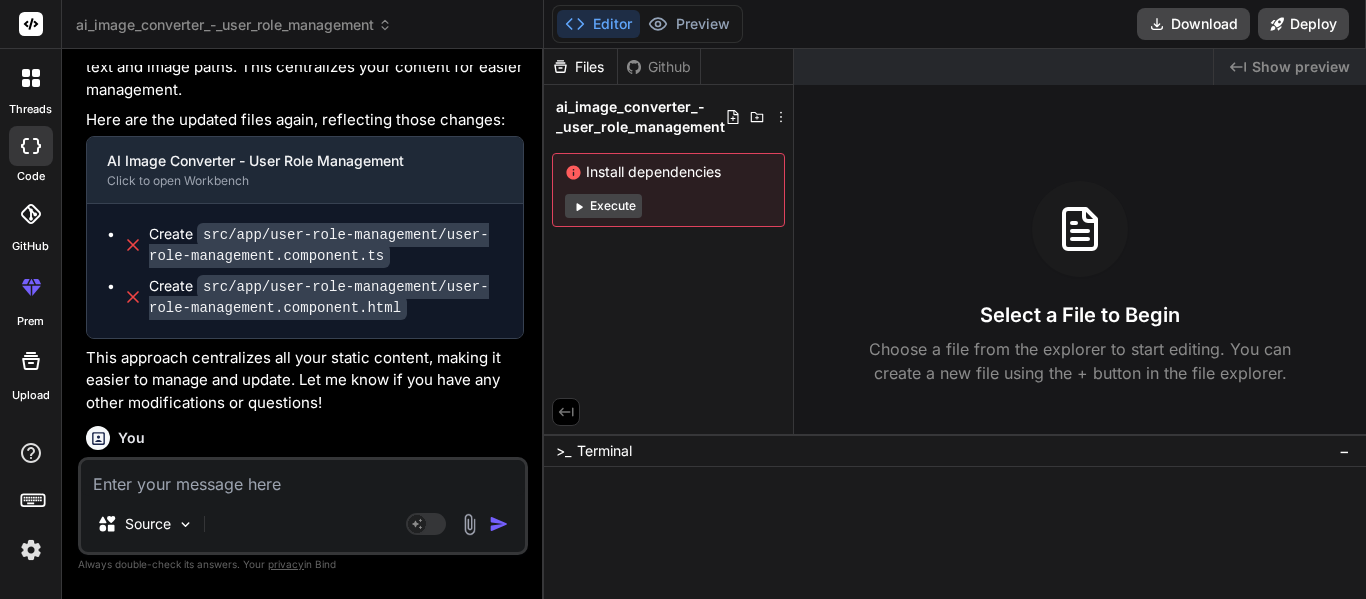 click on "Source" at bounding box center [303, 528] 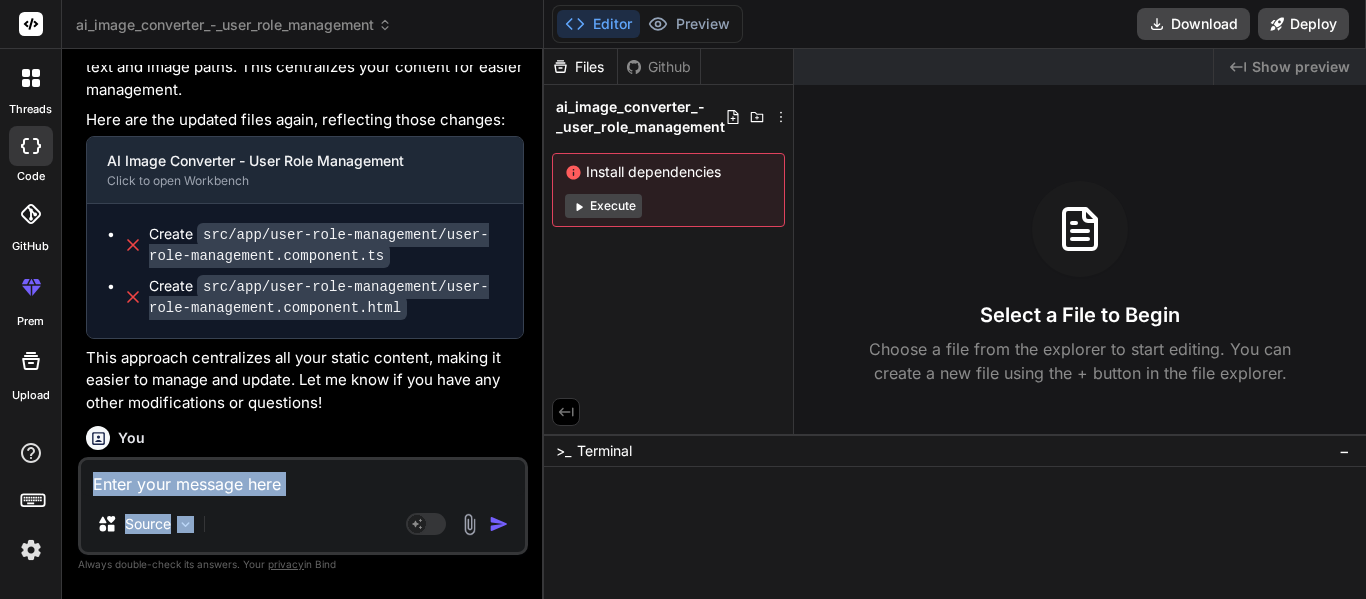 drag, startPoint x: 263, startPoint y: 525, endPoint x: 262, endPoint y: 478, distance: 47.010635 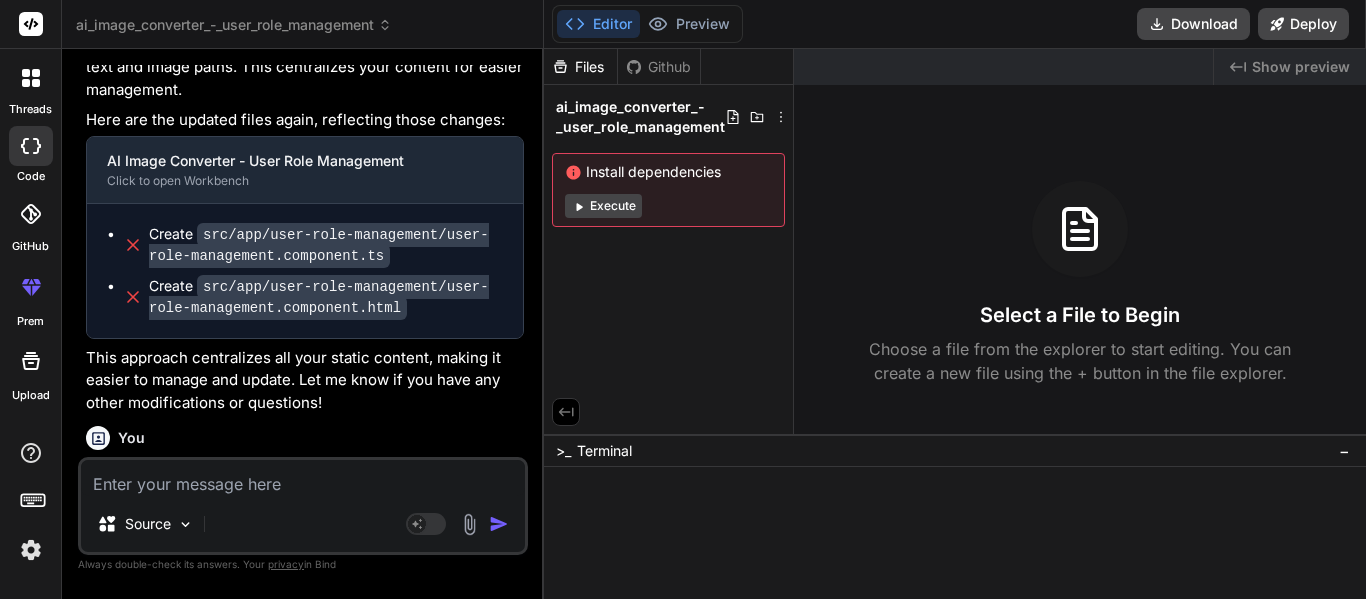 click at bounding box center (303, 478) 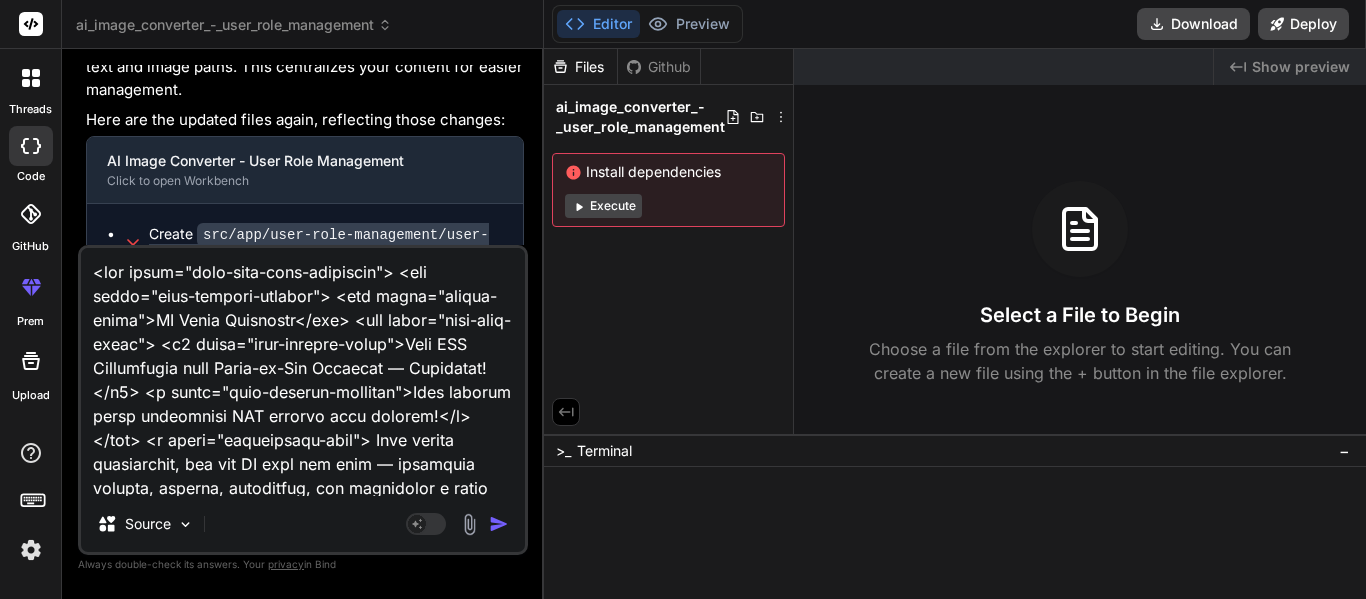 scroll, scrollTop: 1658, scrollLeft: 0, axis: vertical 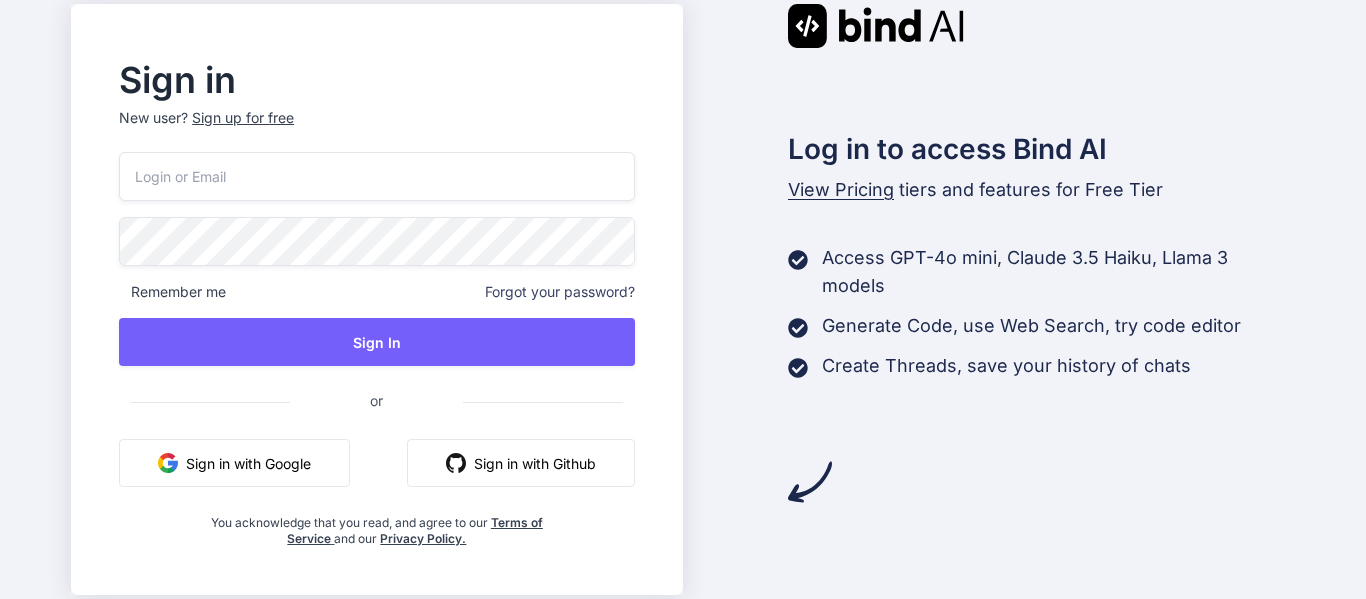 click on "Sign in with Google" at bounding box center [234, 463] 